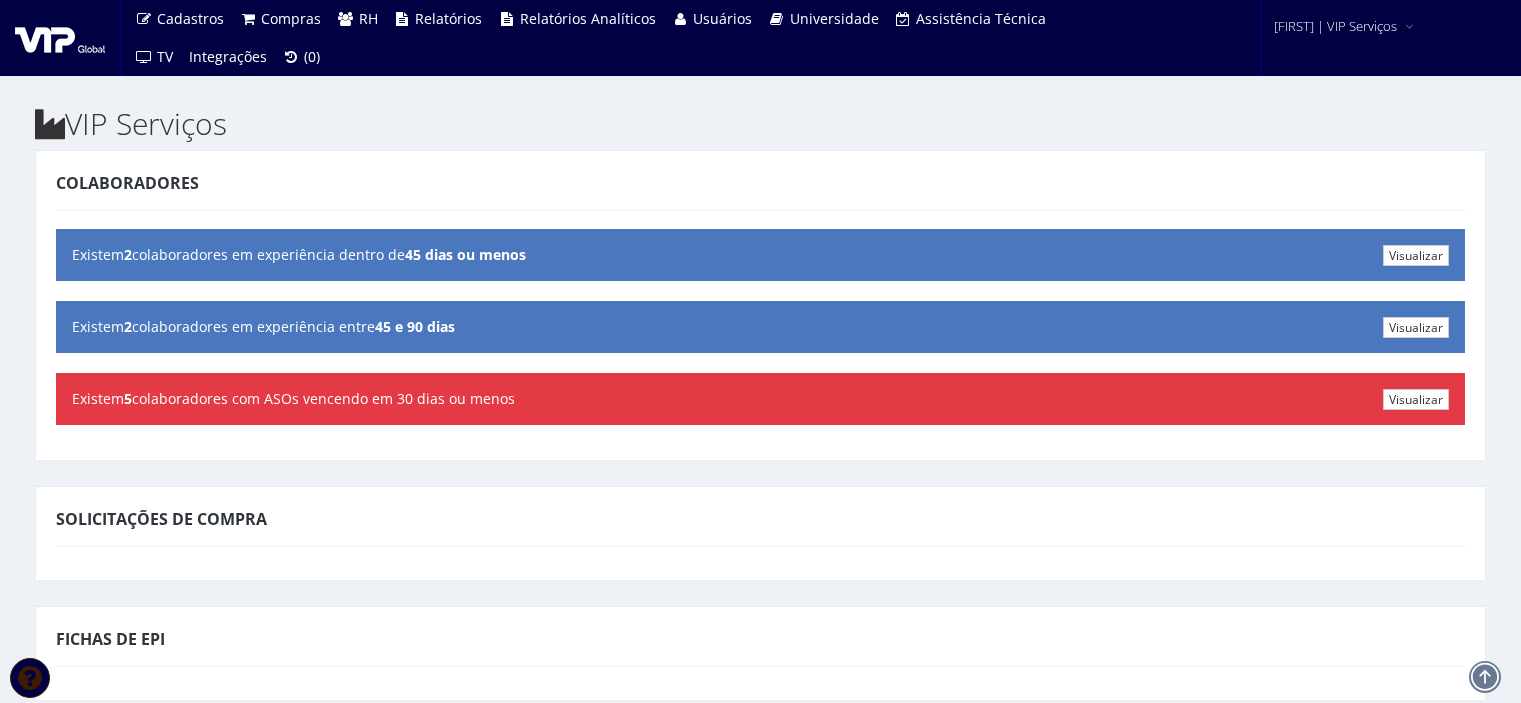 scroll, scrollTop: 0, scrollLeft: 0, axis: both 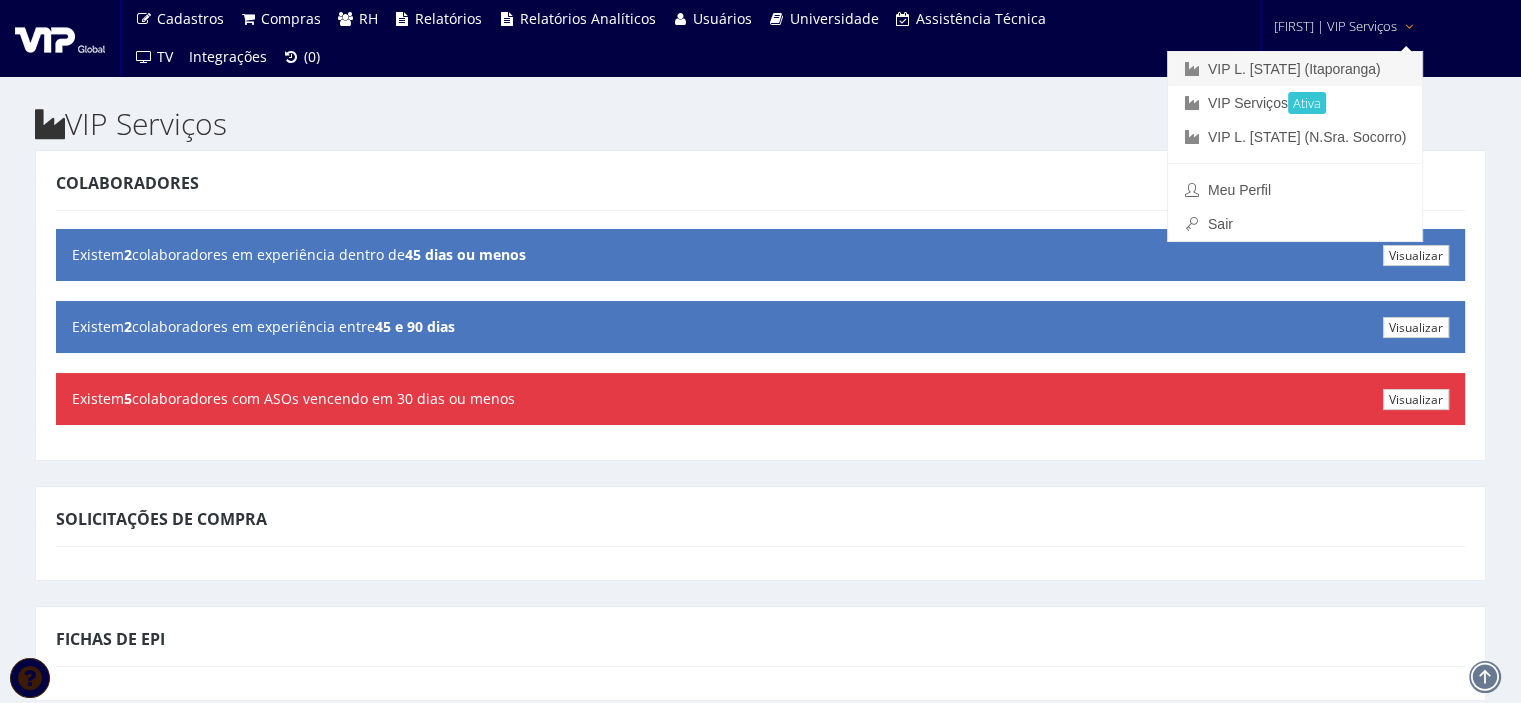 click on "VIP L. Sergipe ([CITY])" at bounding box center [1295, 69] 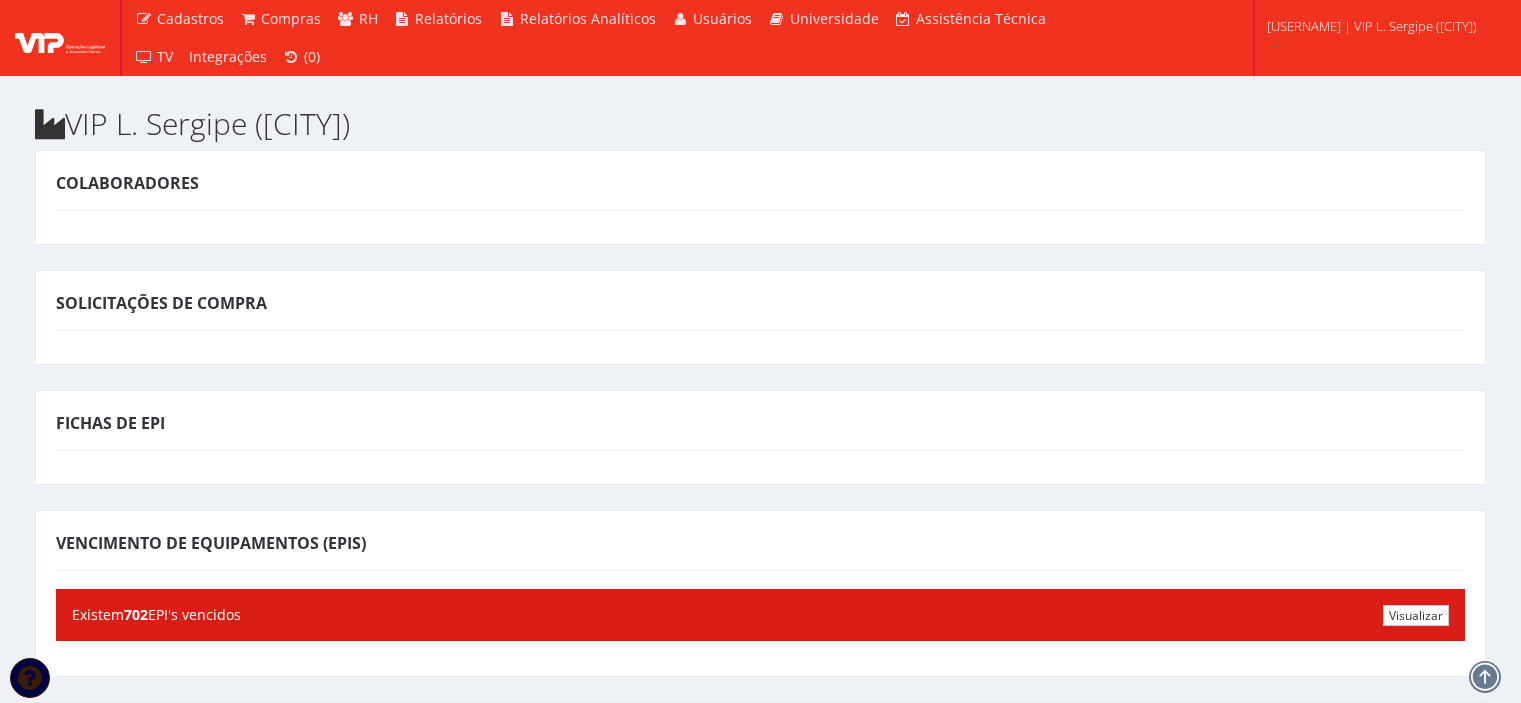 scroll, scrollTop: 0, scrollLeft: 0, axis: both 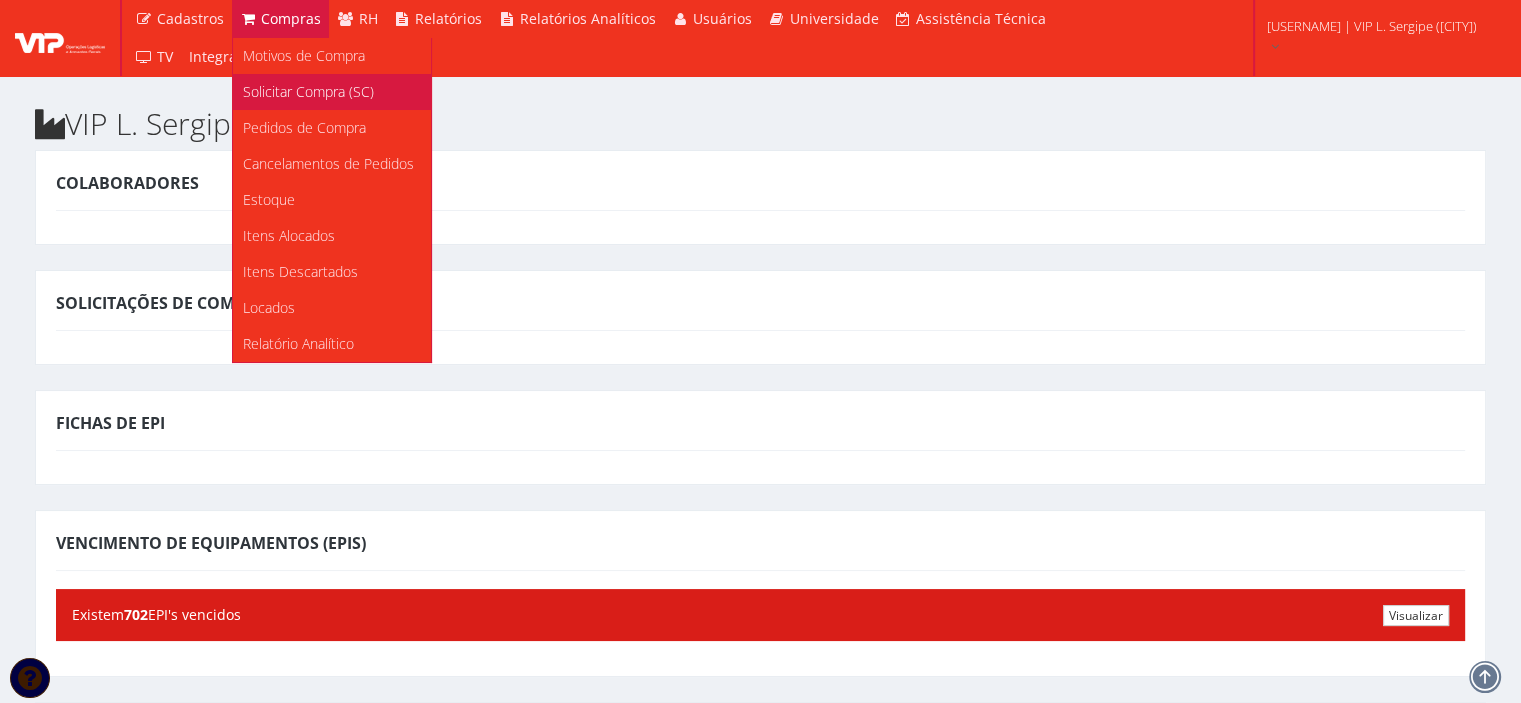 click on "Solicitar Compra (SC)" at bounding box center (308, 91) 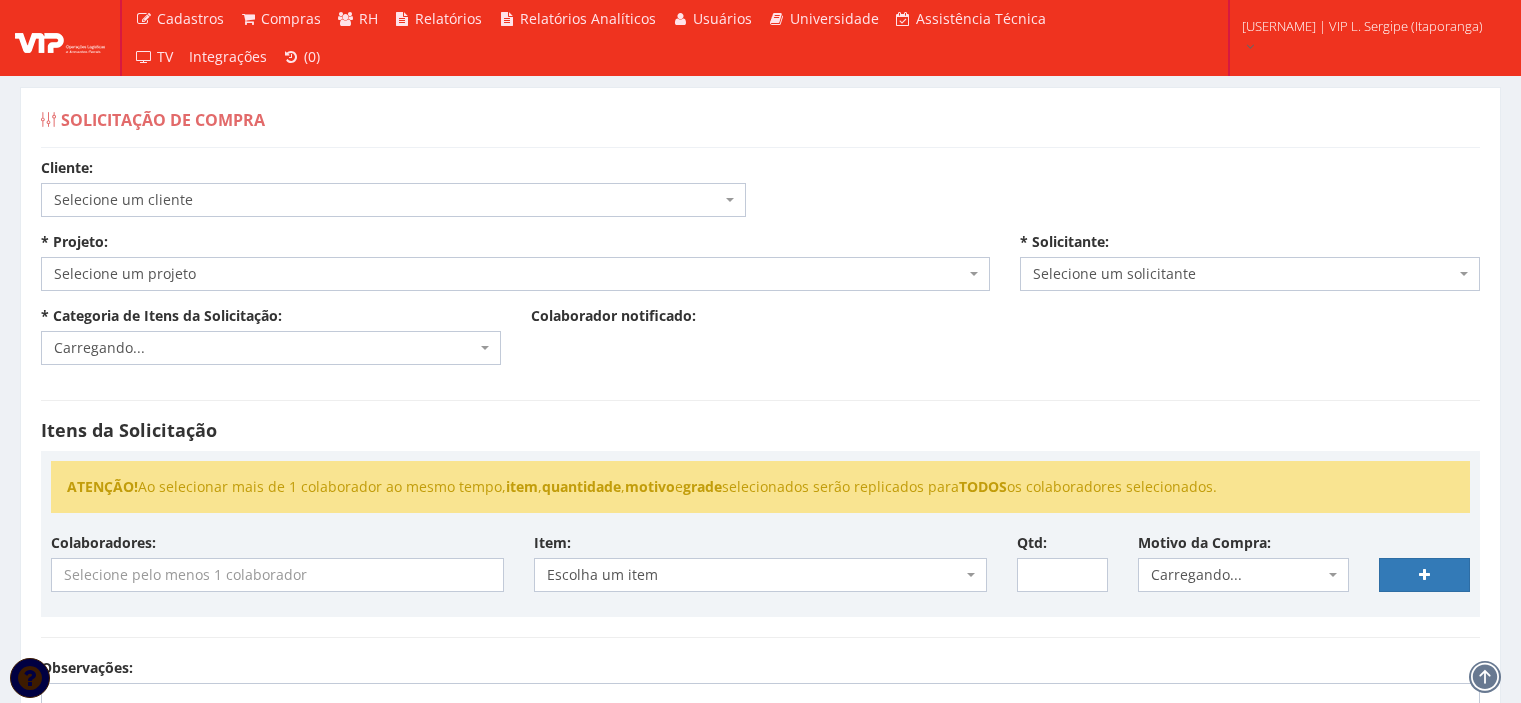 scroll, scrollTop: 0, scrollLeft: 0, axis: both 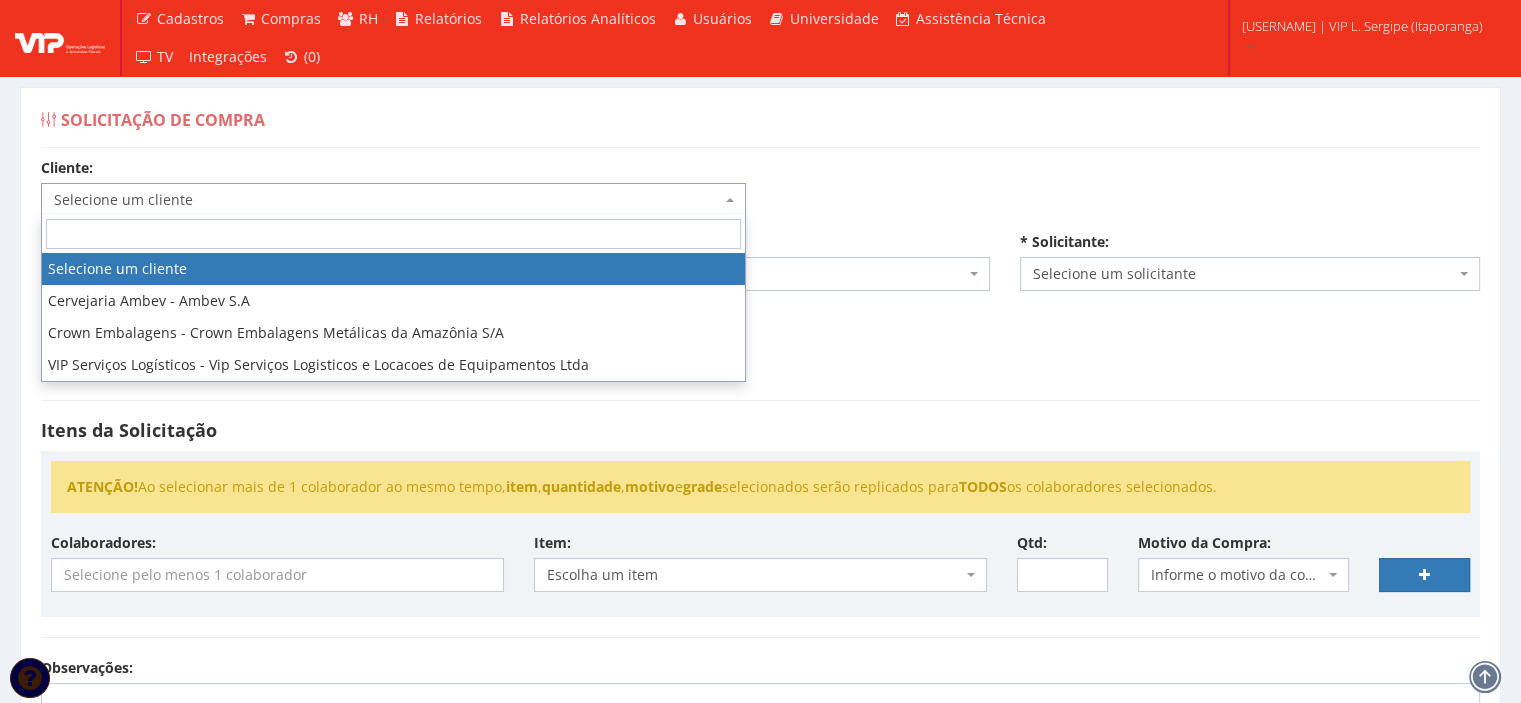 click on "Selecione um cliente" at bounding box center (387, 200) 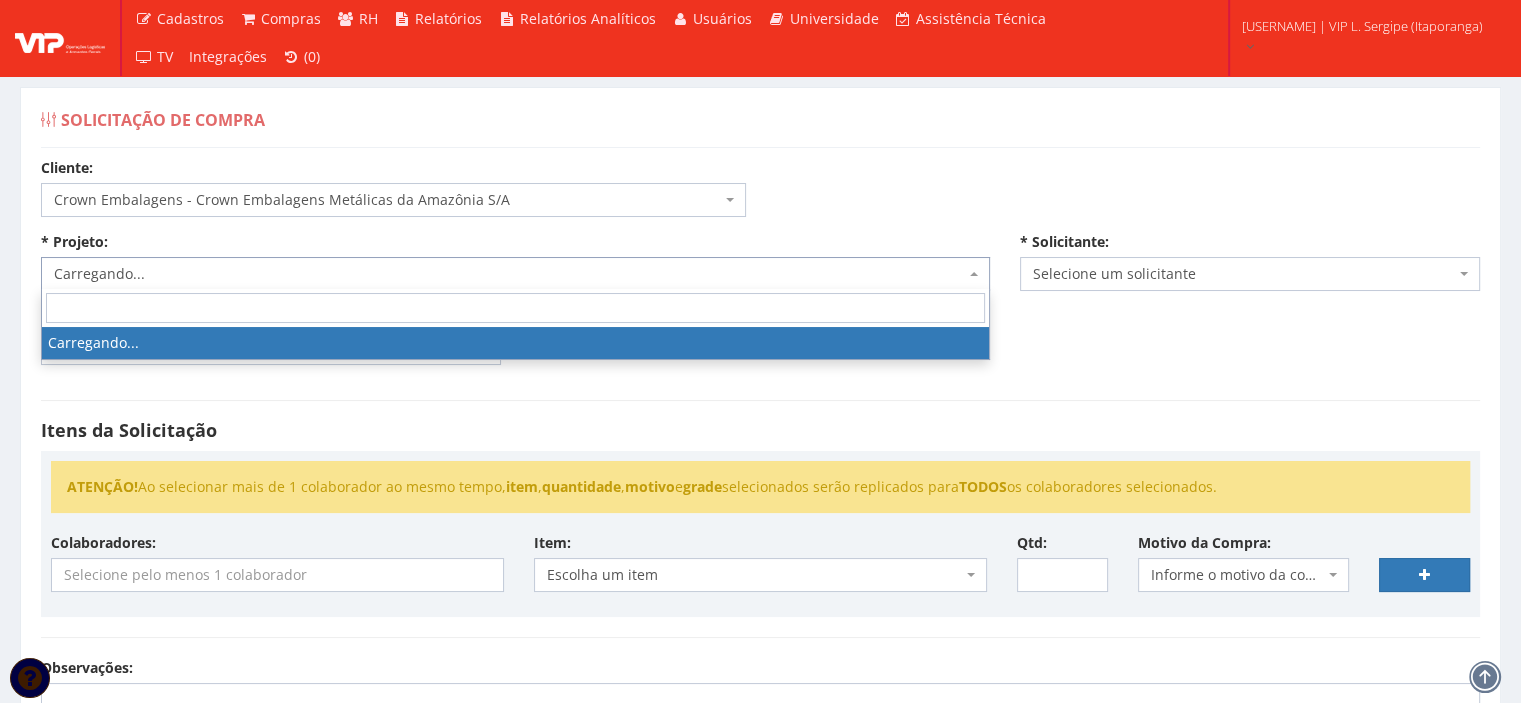 click on "Carregando..." at bounding box center (509, 274) 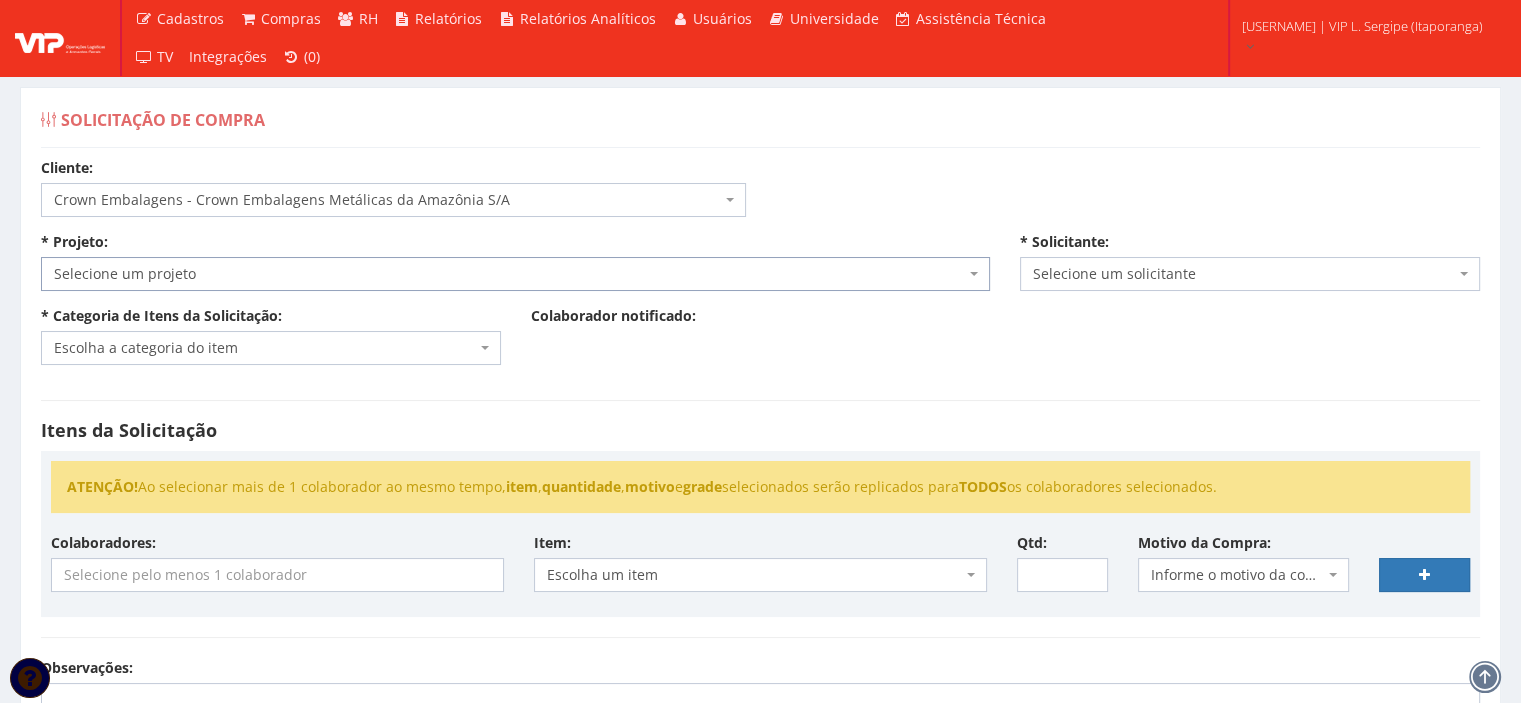click on "Selecione um projeto" at bounding box center [509, 274] 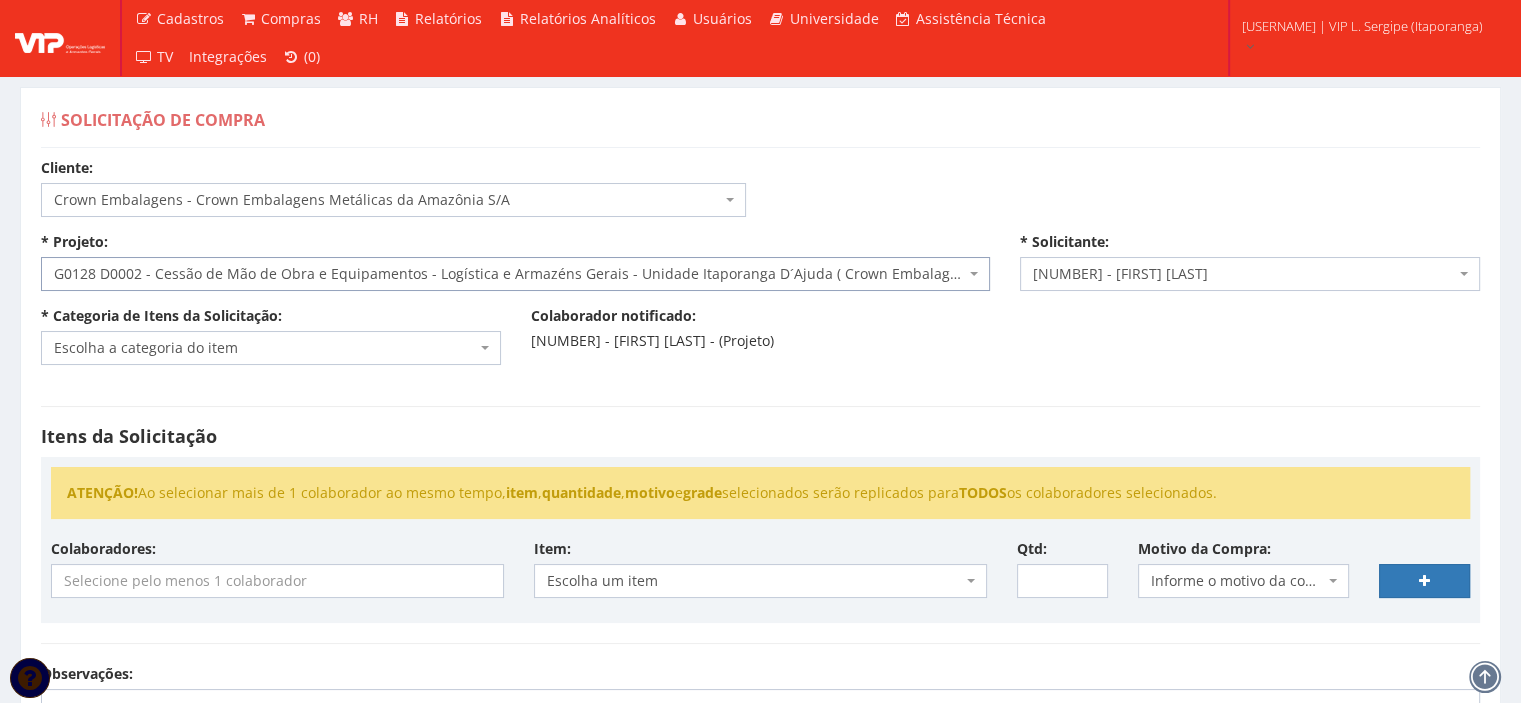 click on "Escolha a categoria do item" at bounding box center [265, 348] 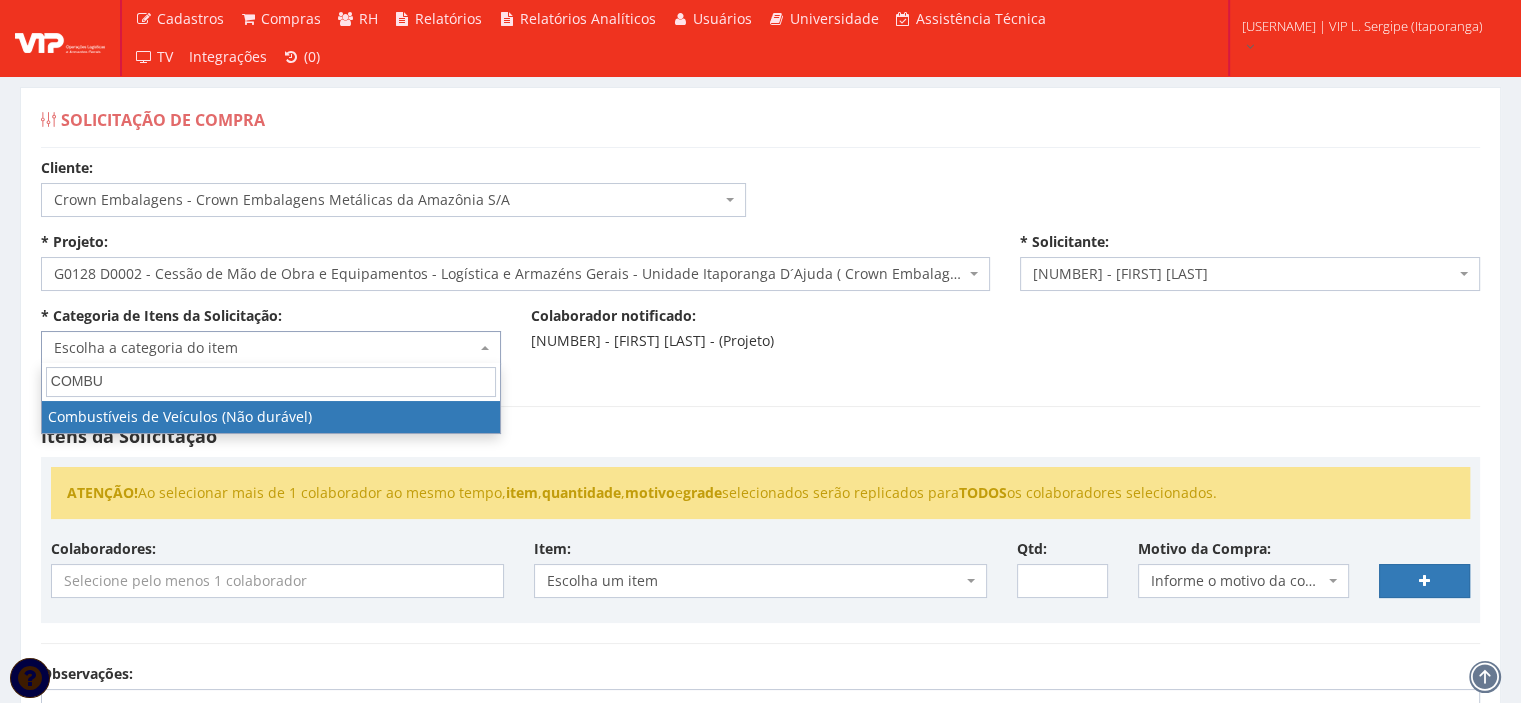 type on "COMBU" 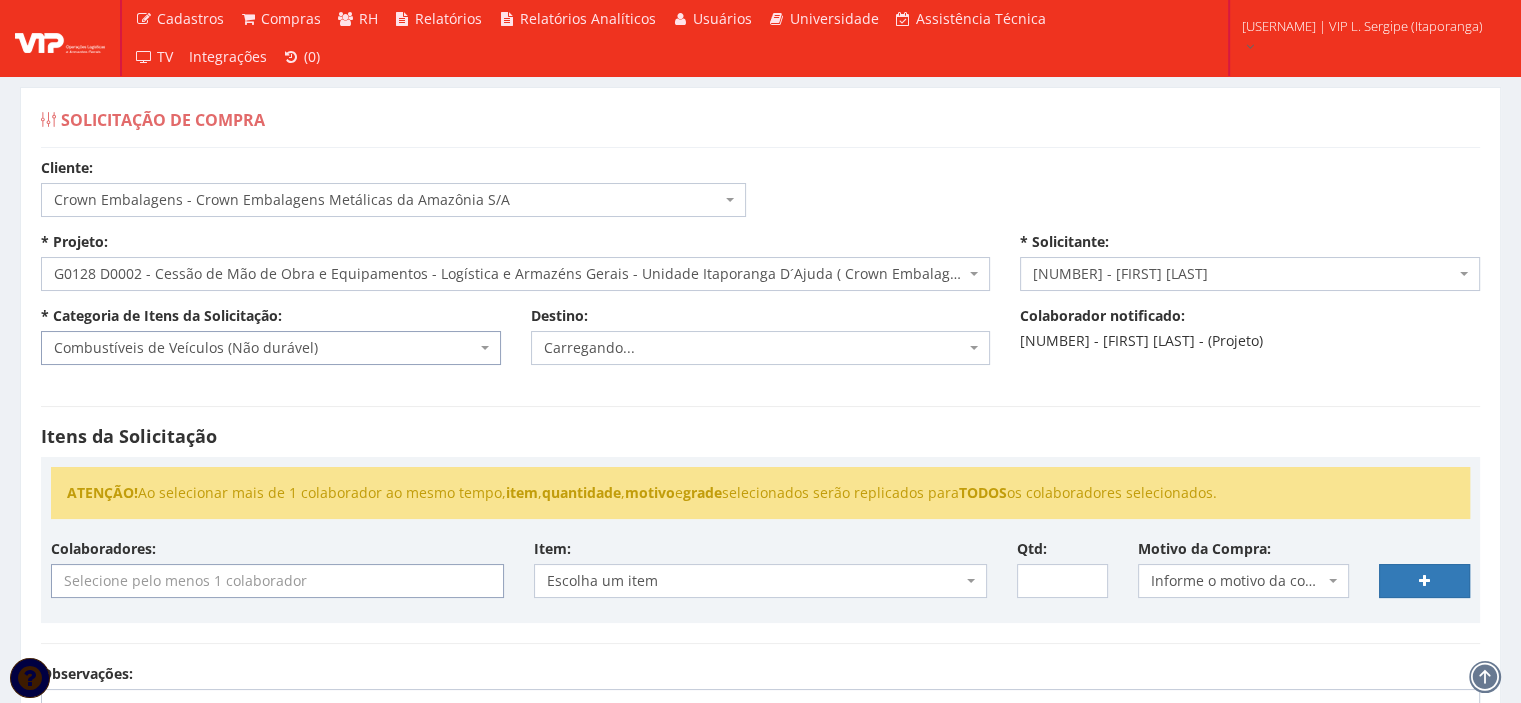 click at bounding box center (277, 581) 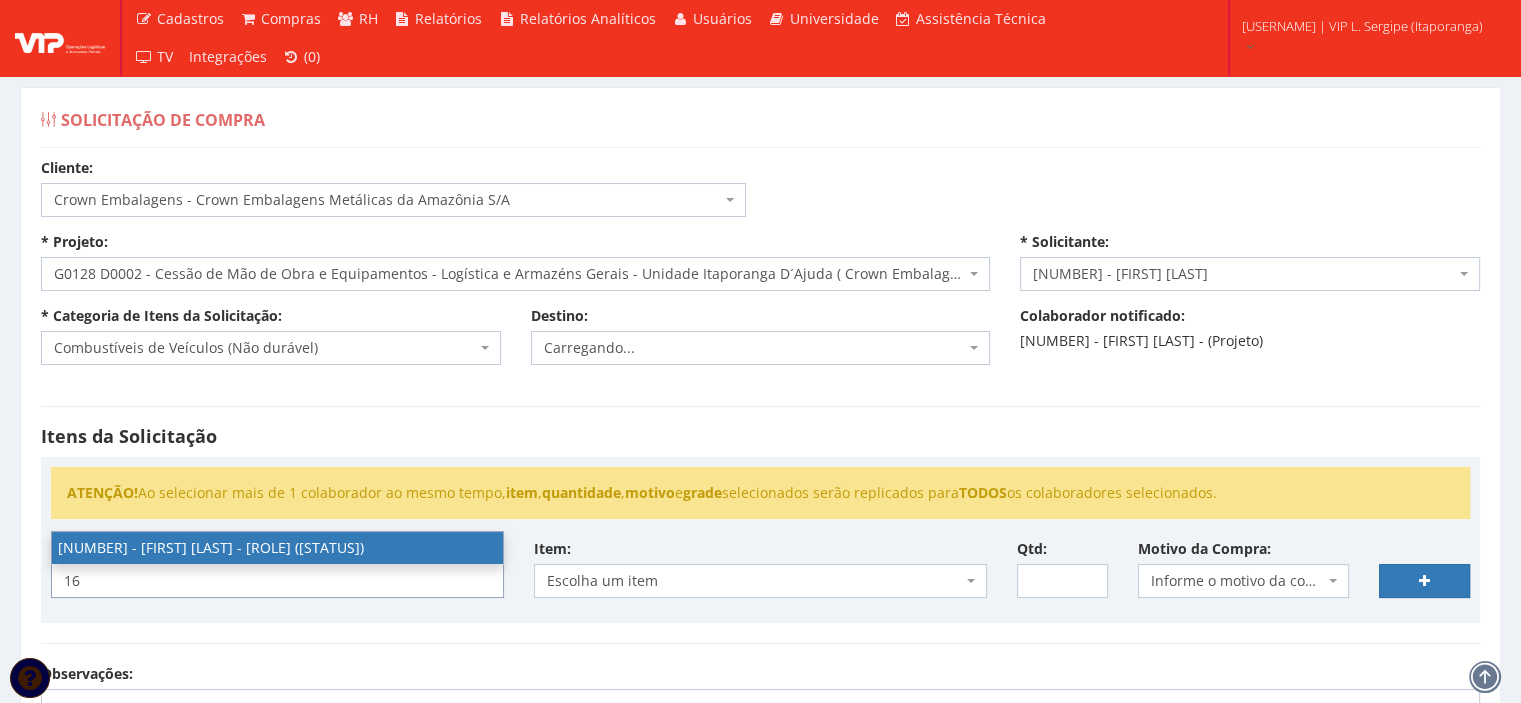 type on "16" 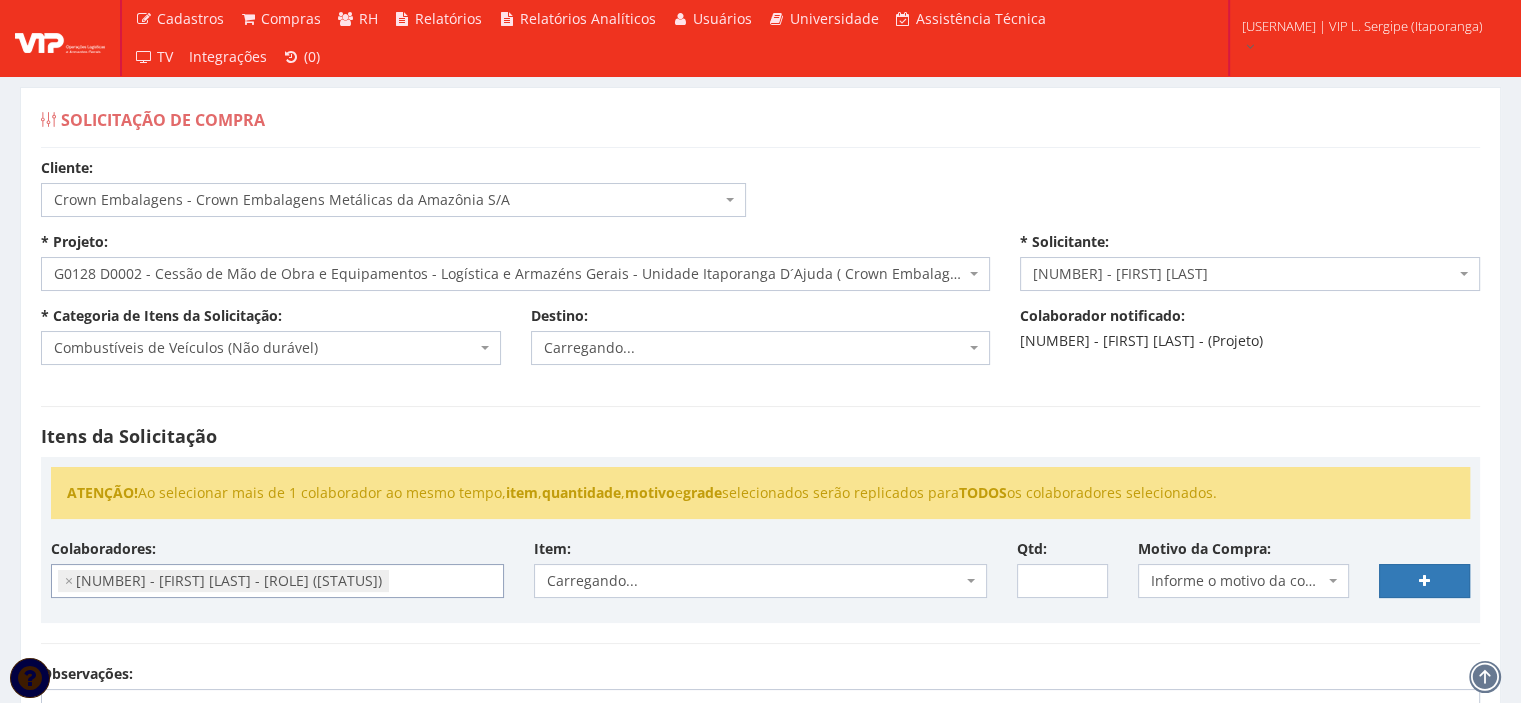scroll, scrollTop: 303, scrollLeft: 0, axis: vertical 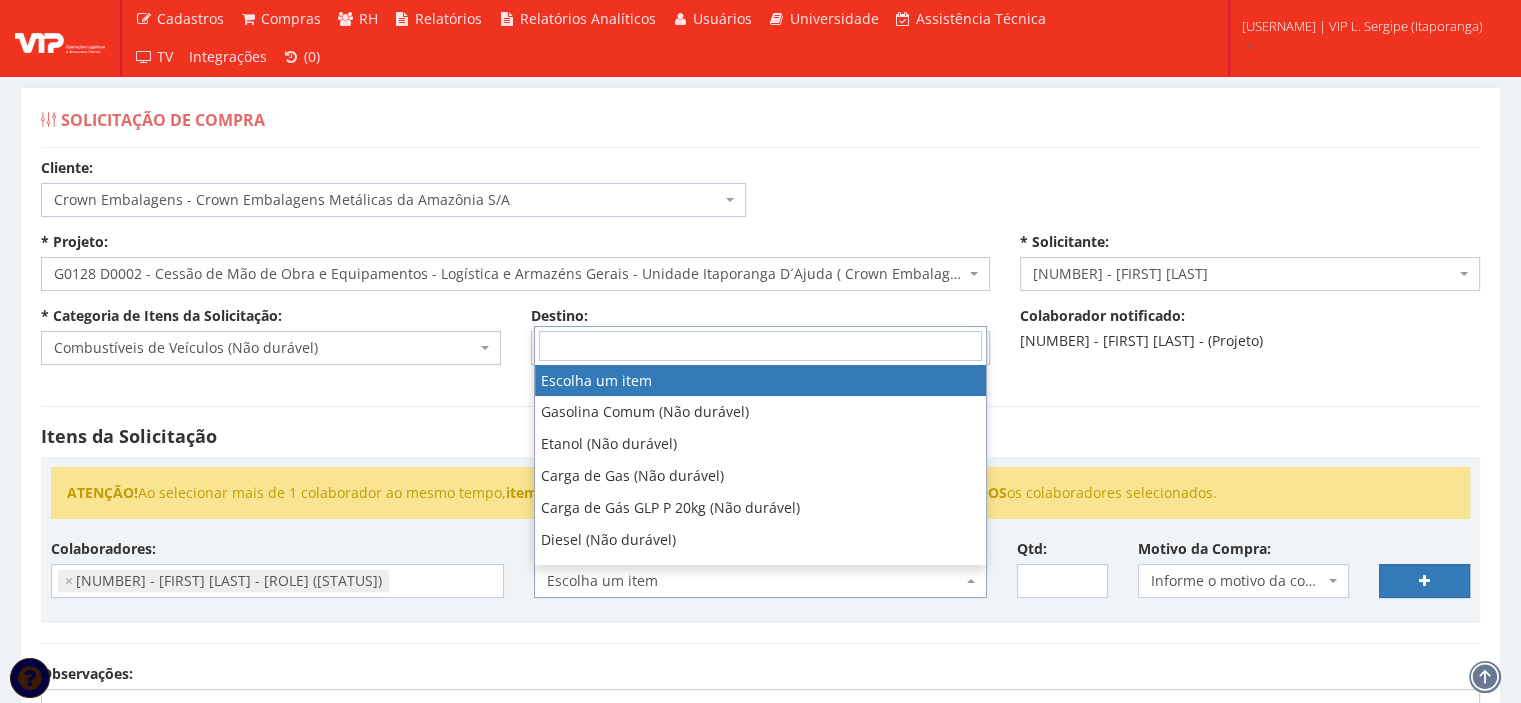 click on "Escolha um item" at bounding box center (754, 581) 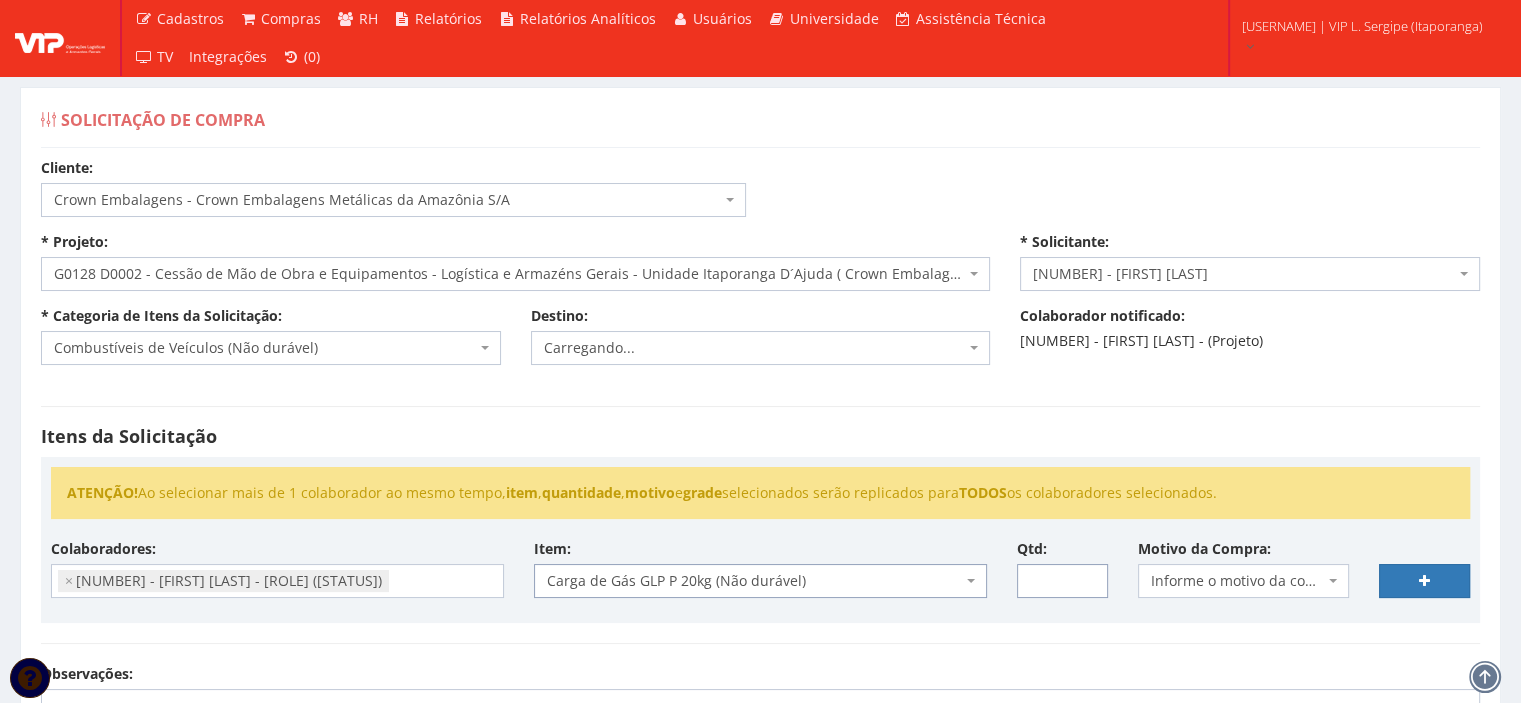 click on "Qtd:" at bounding box center (1062, 581) 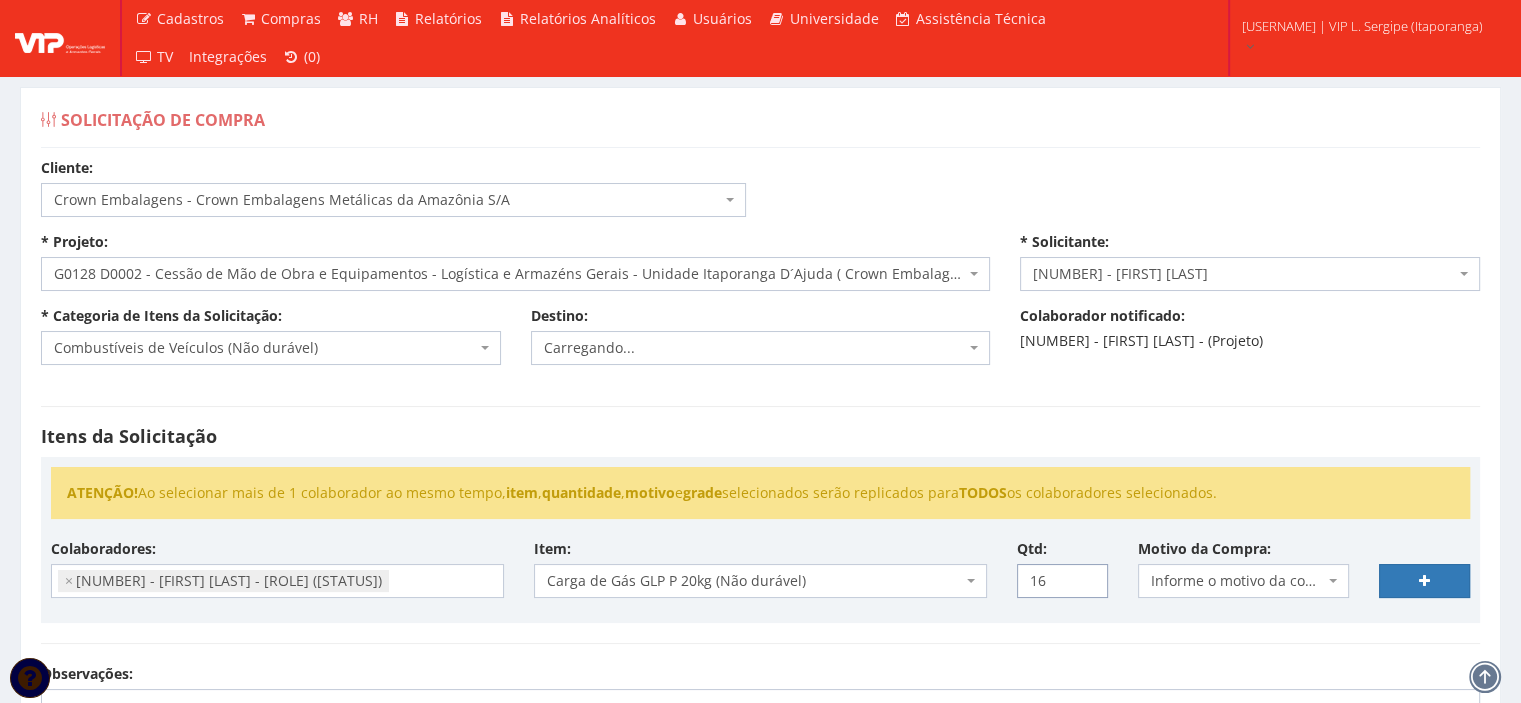 type on "16" 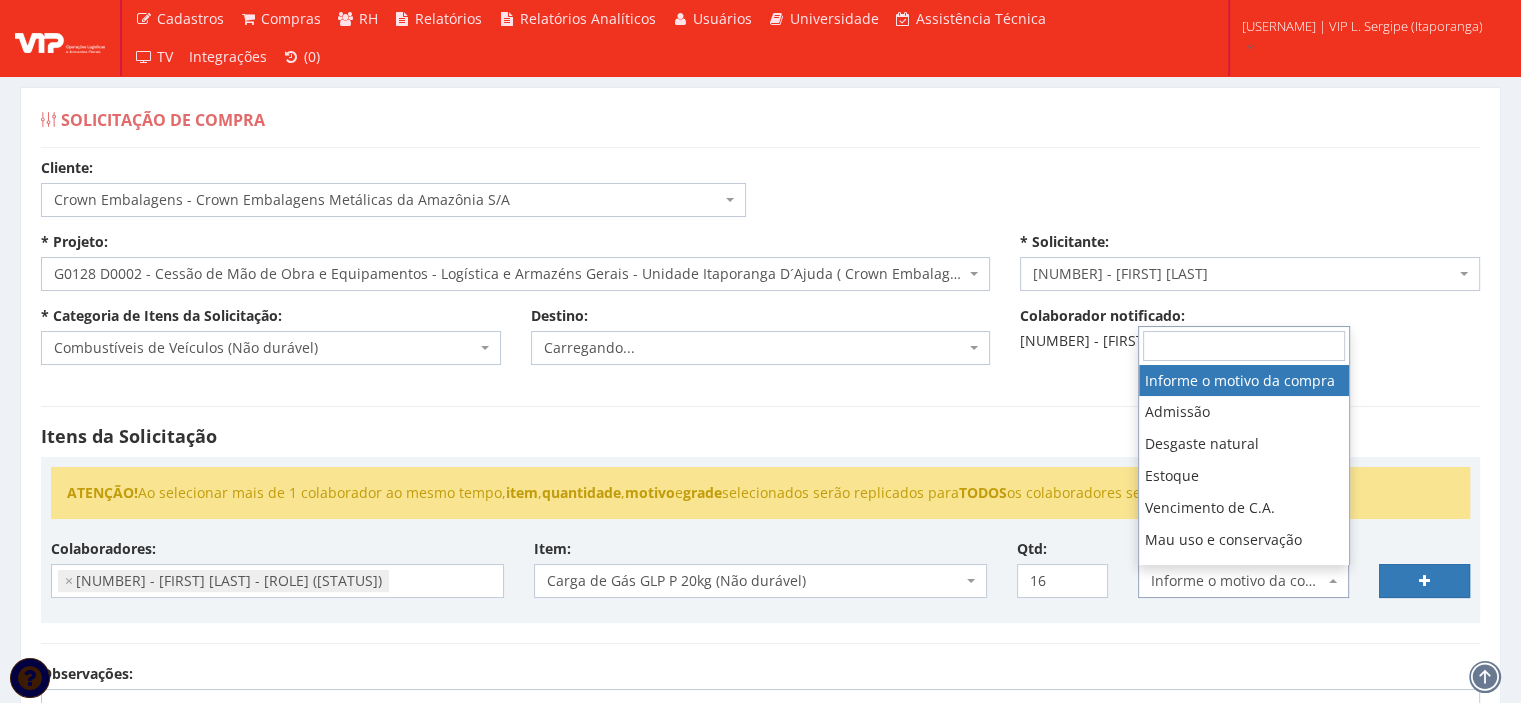 click on "Informe o motivo da compra" at bounding box center [1244, 581] 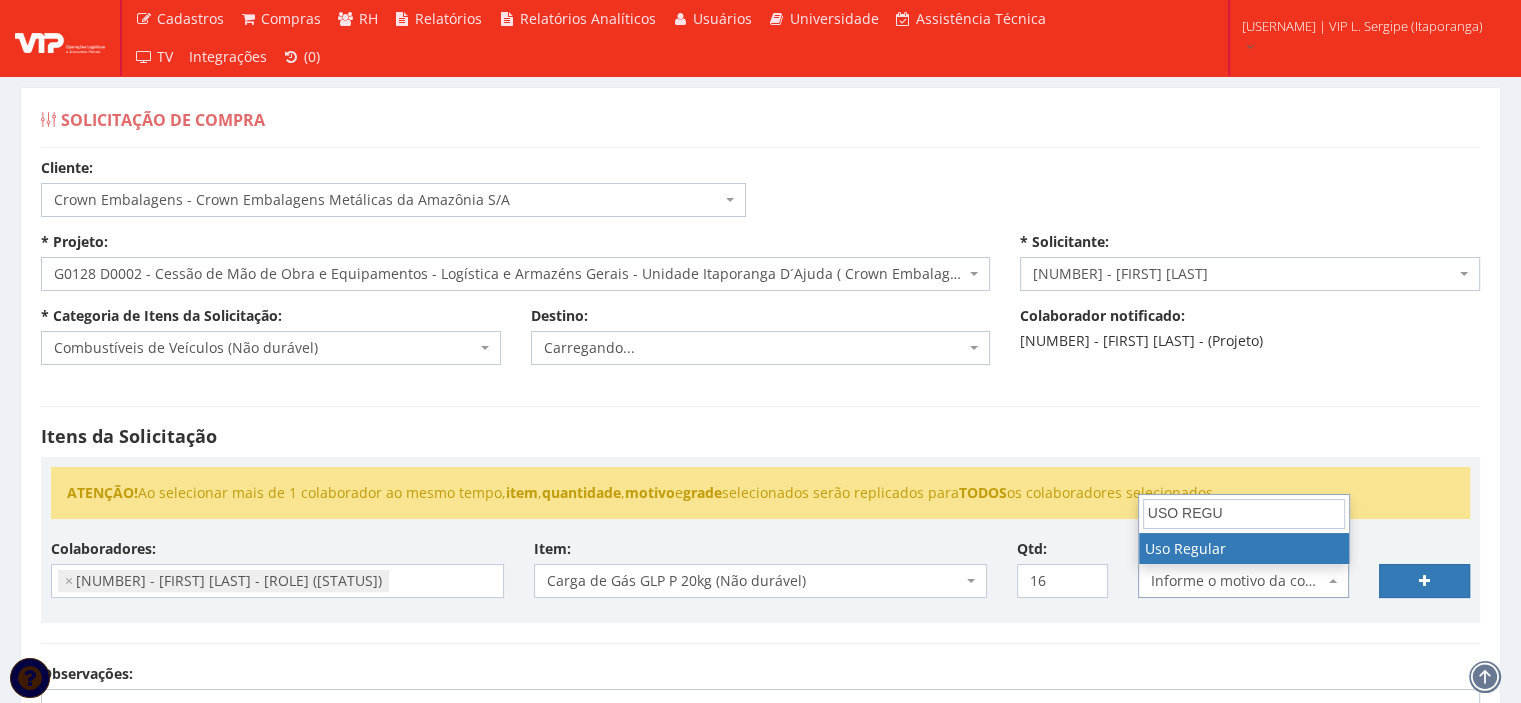 type on "USO REGU" 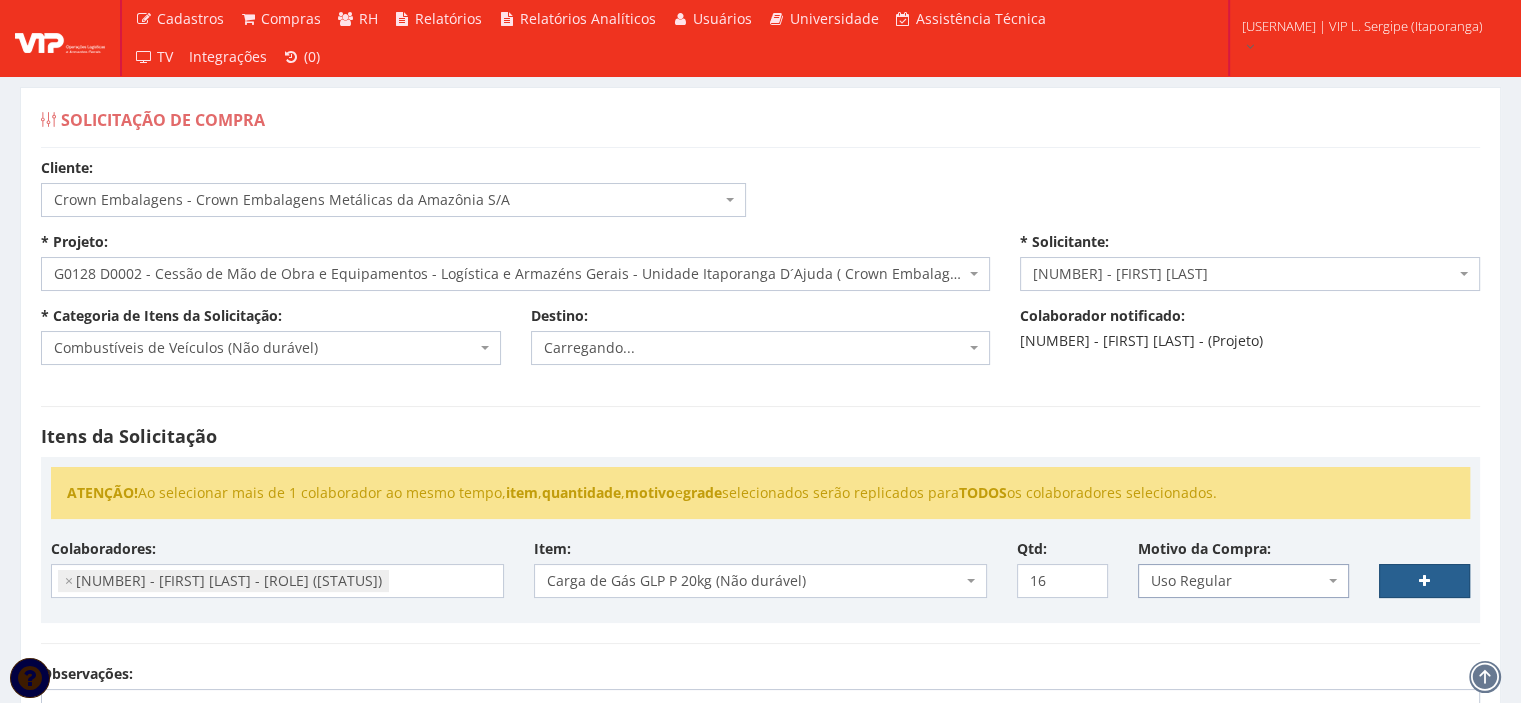 click at bounding box center [1424, 581] 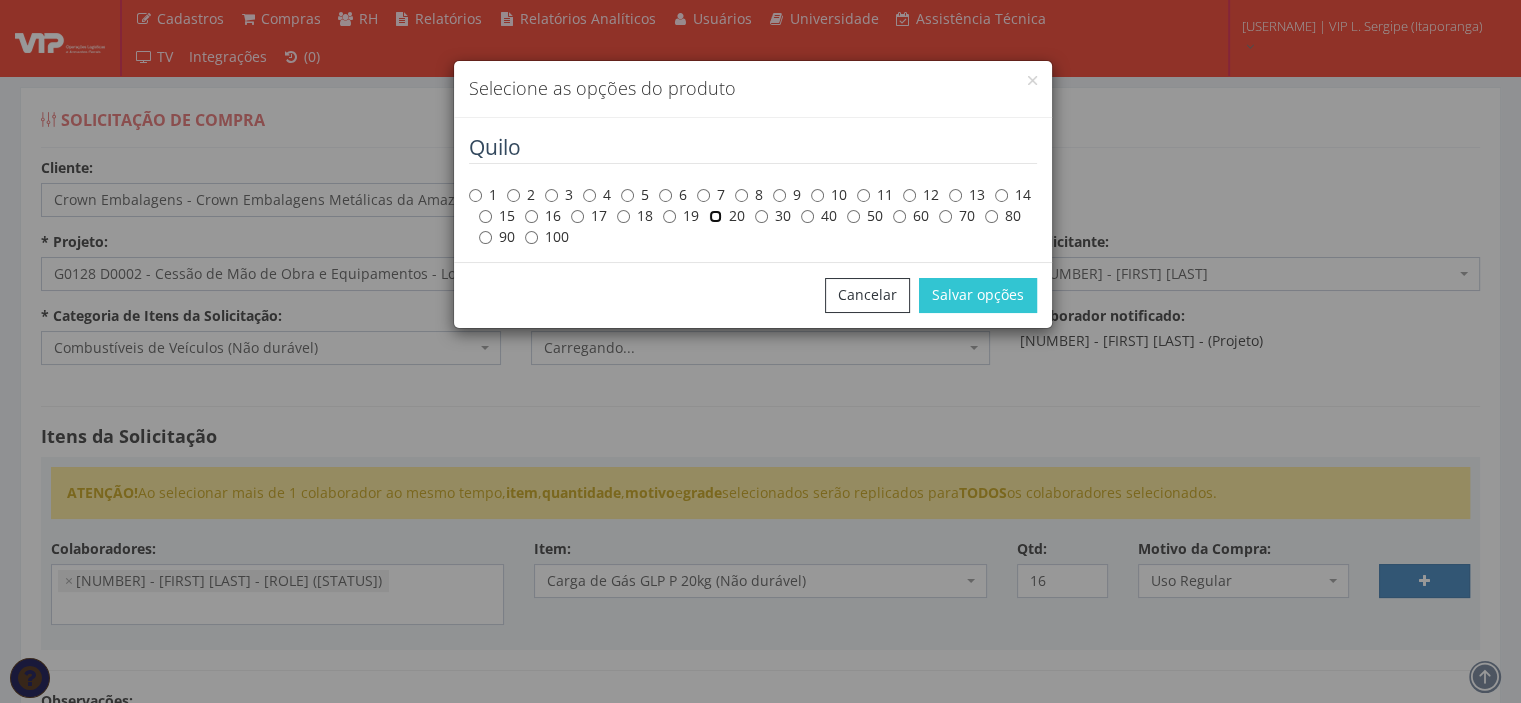click on "20" at bounding box center (475, 195) 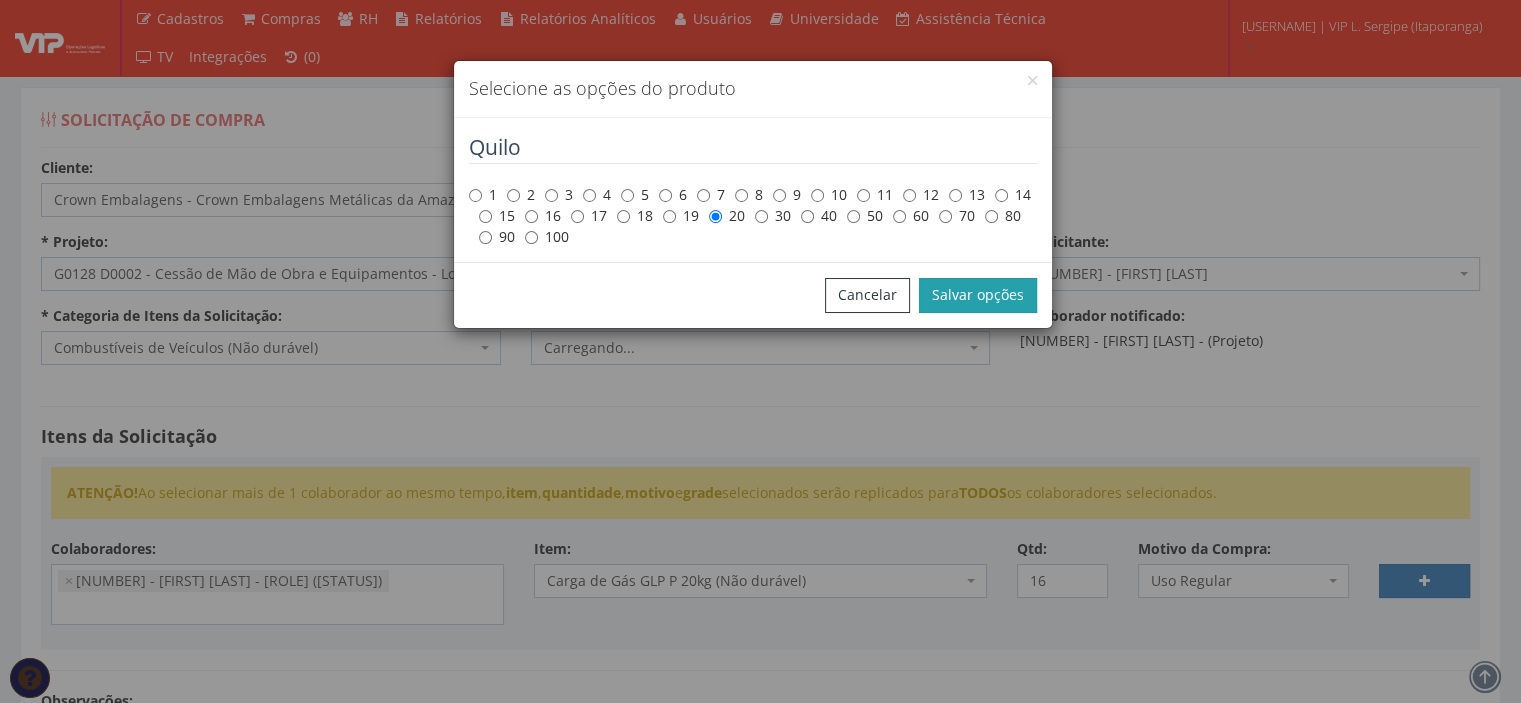 click on "Salvar opções" at bounding box center [978, 295] 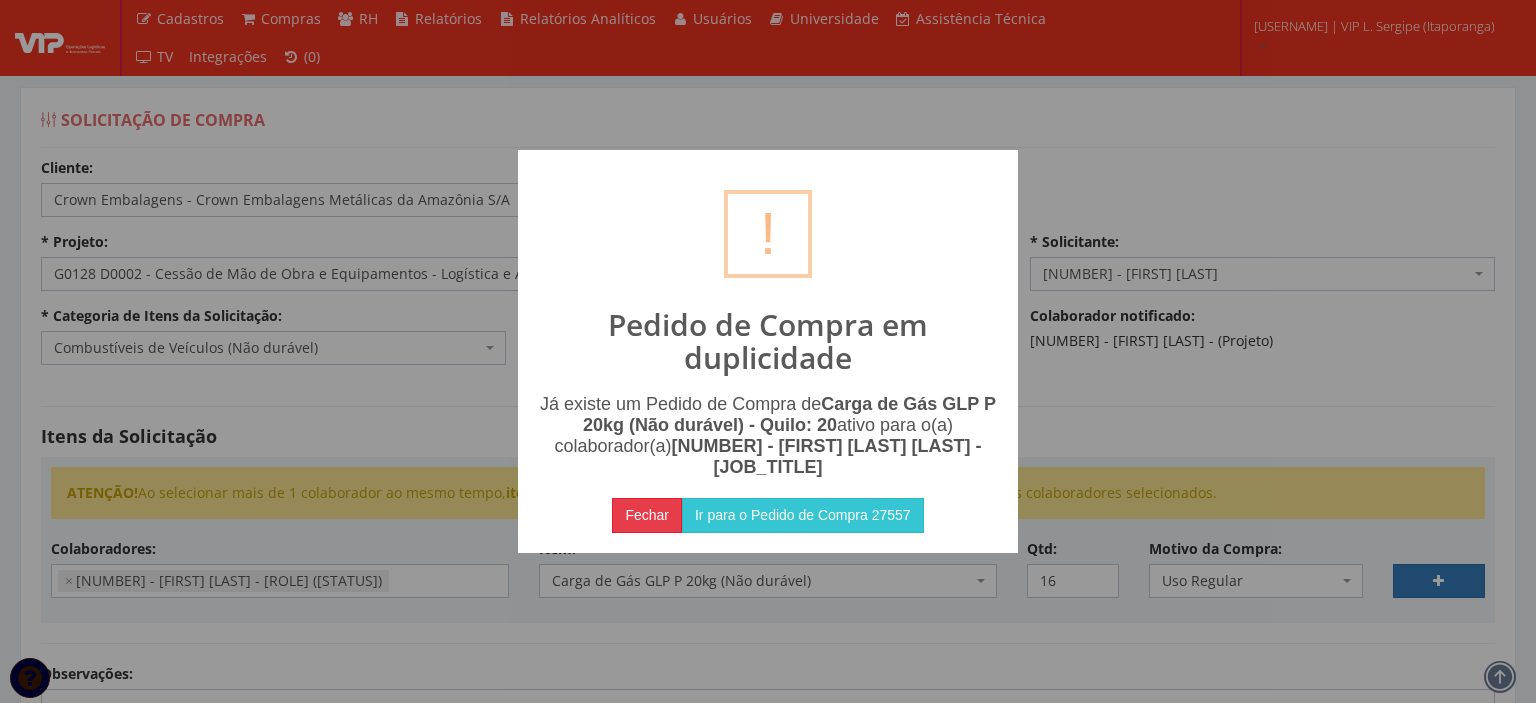 click on "Fechar" at bounding box center (647, 515) 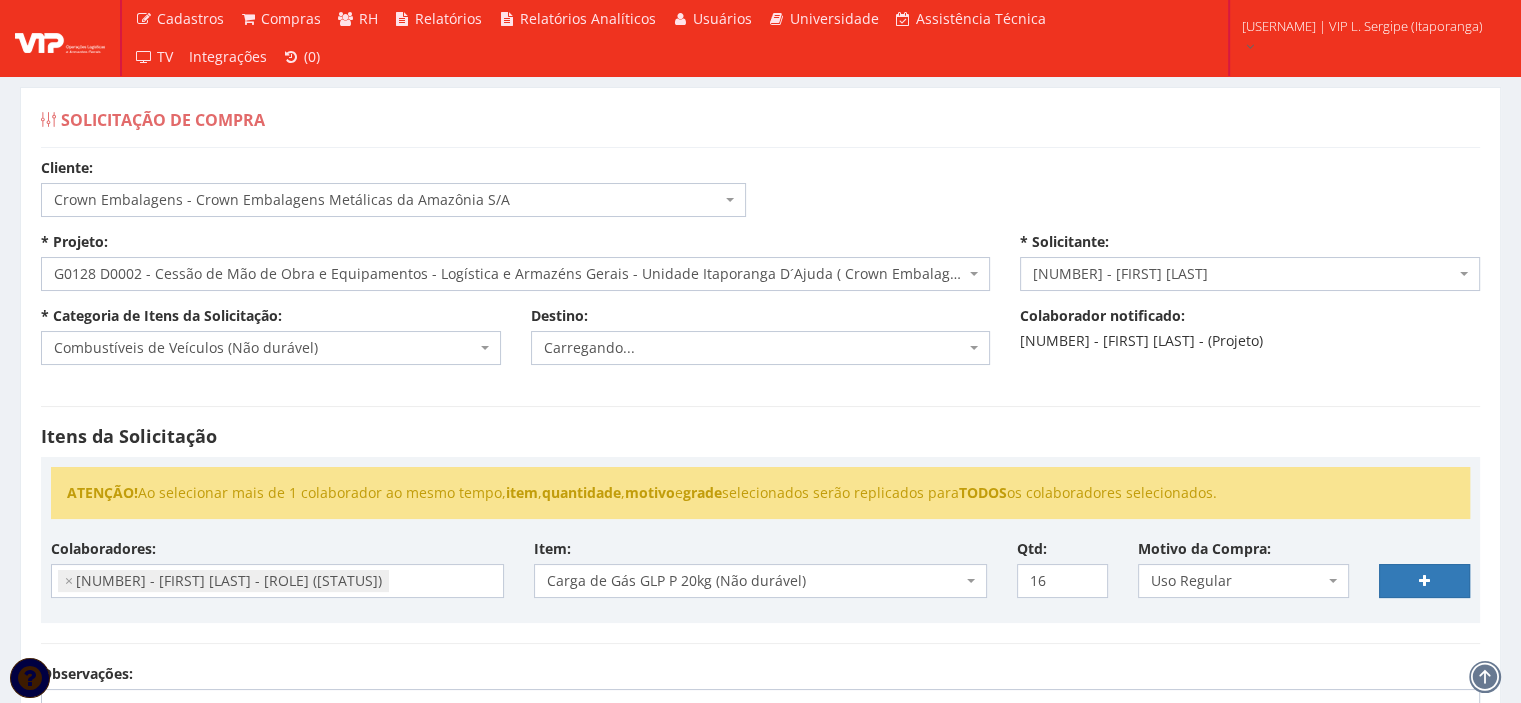 click on "Carga de Gás GLP P 20kg (Não durável)" at bounding box center (754, 581) 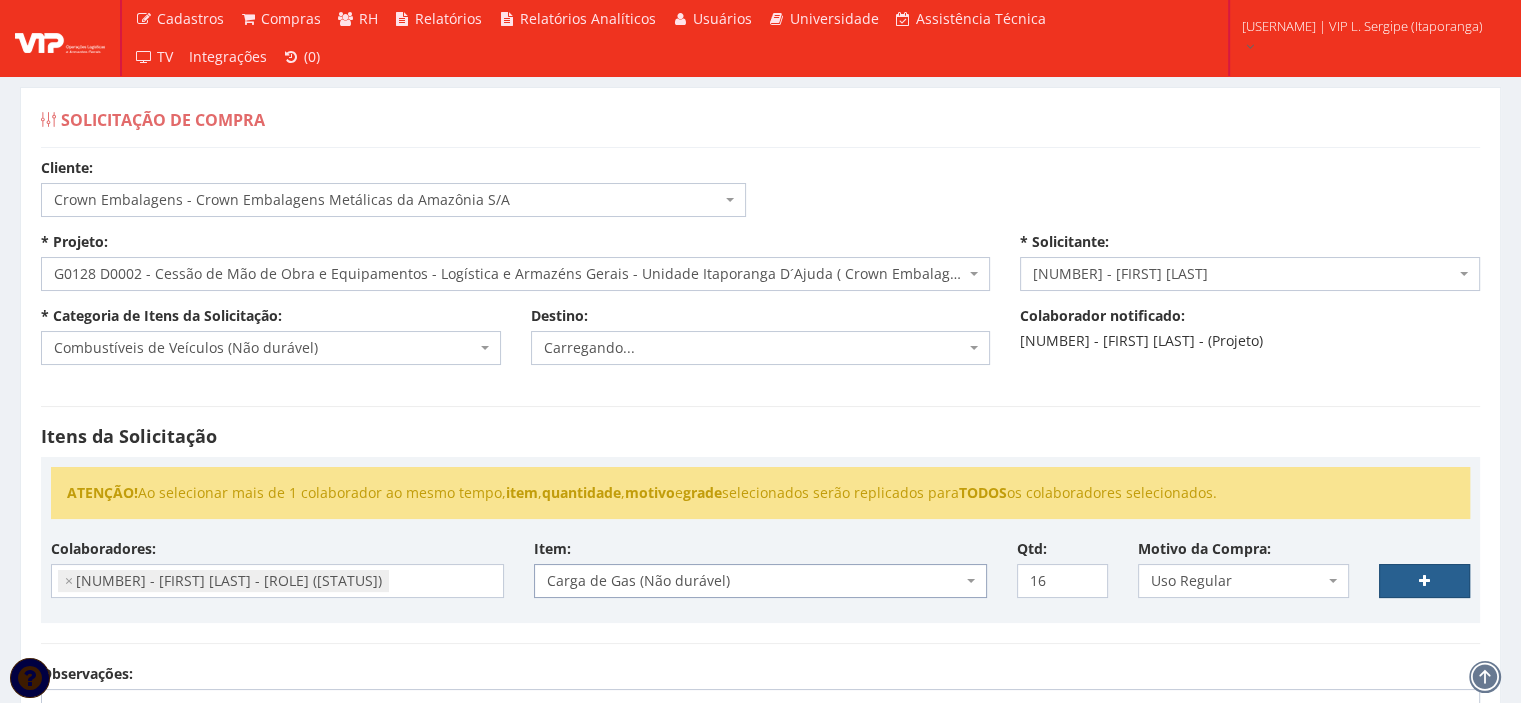 click at bounding box center [1424, 581] 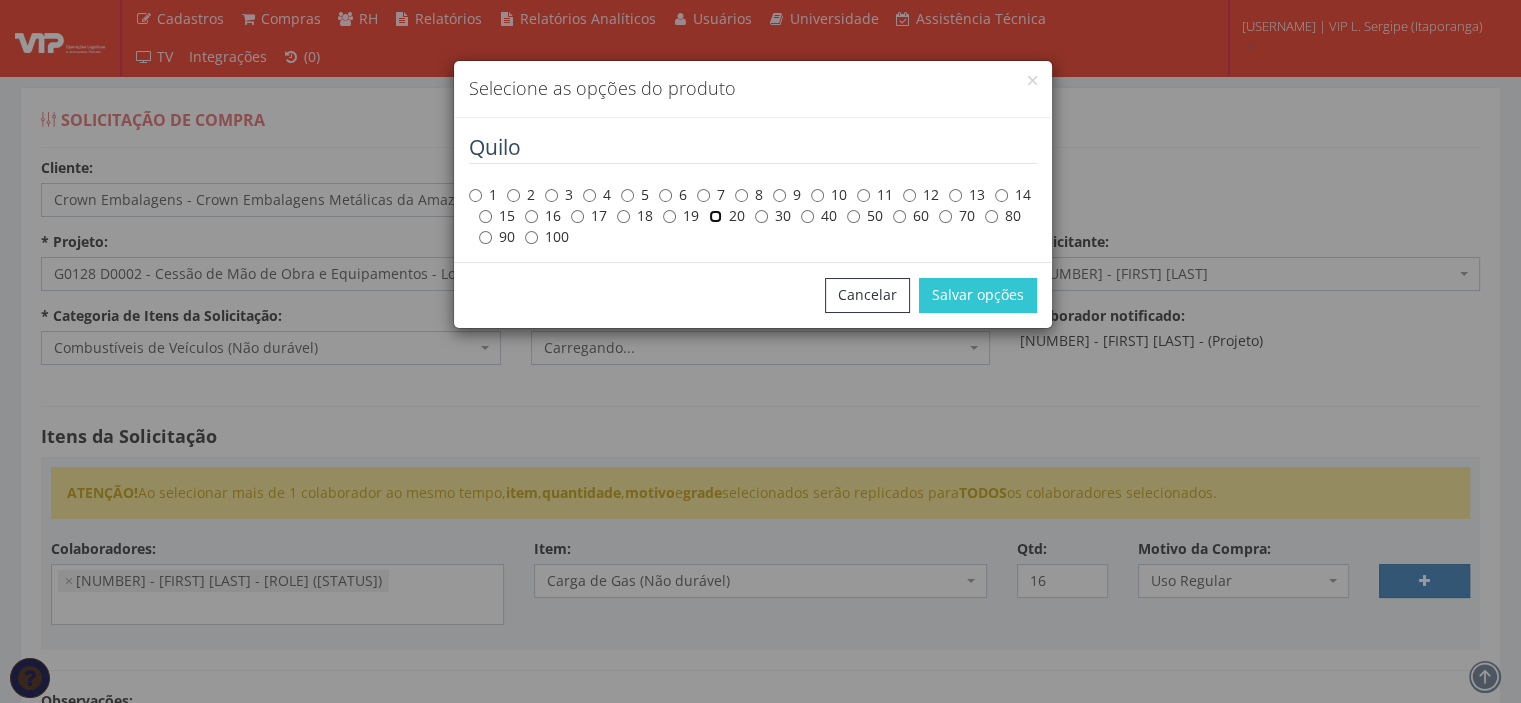 click on "20" at bounding box center [475, 195] 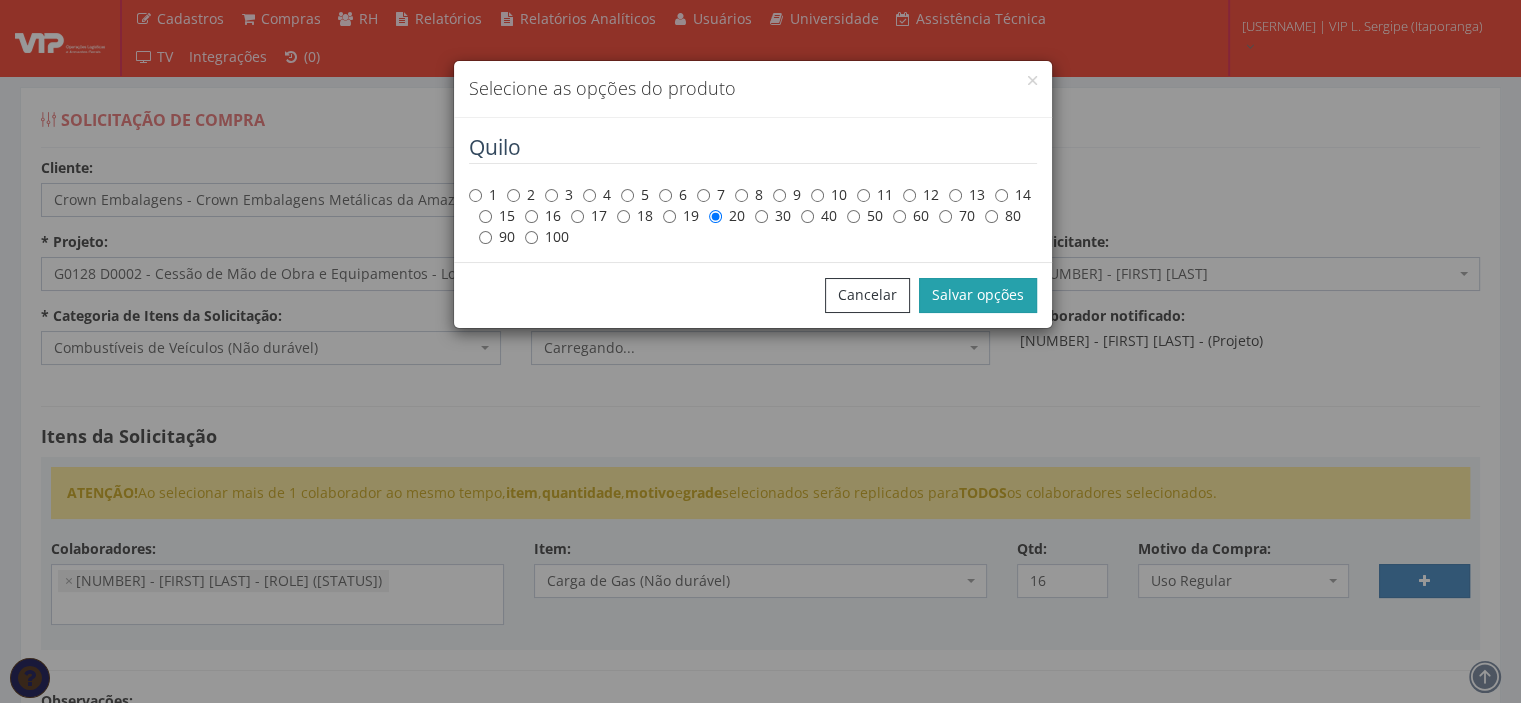 click on "Salvar opções" at bounding box center (978, 295) 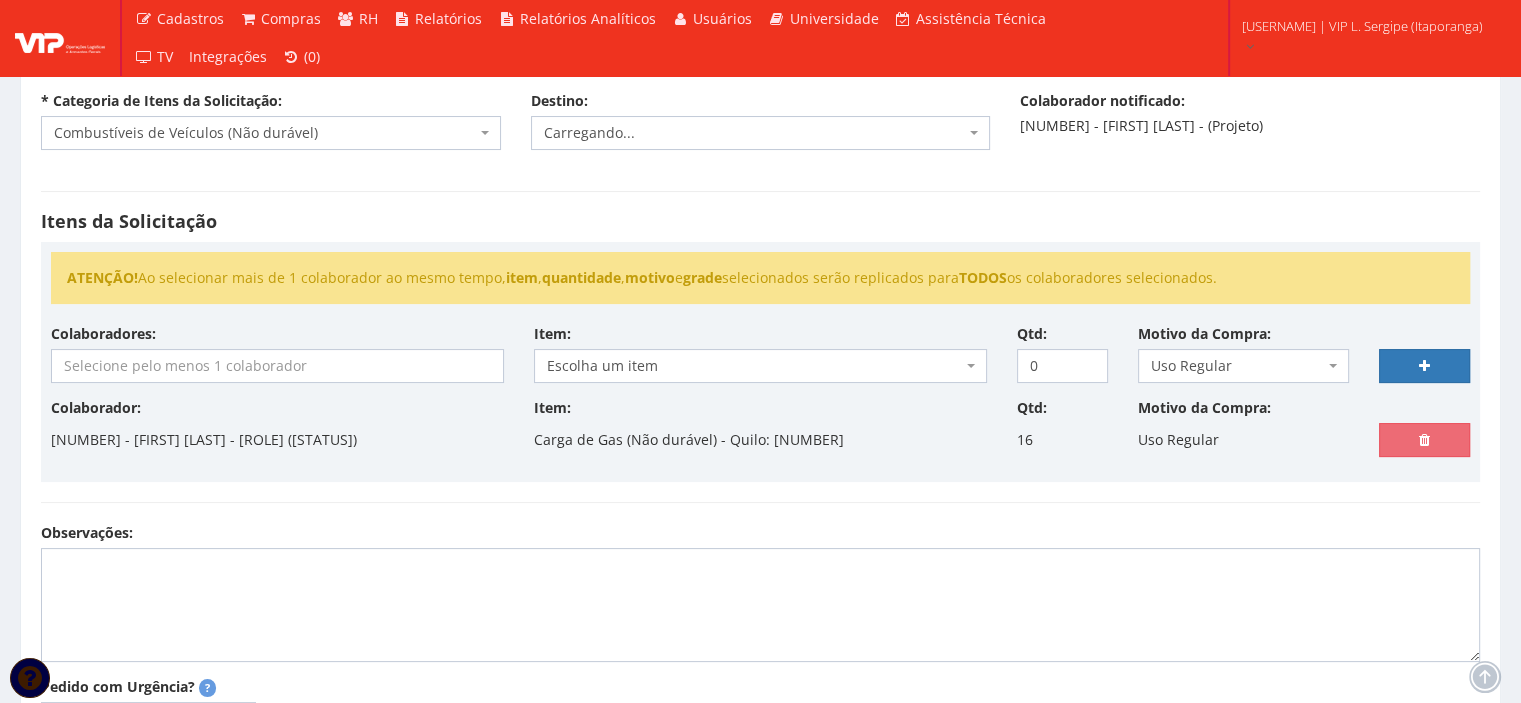 scroll, scrollTop: 300, scrollLeft: 0, axis: vertical 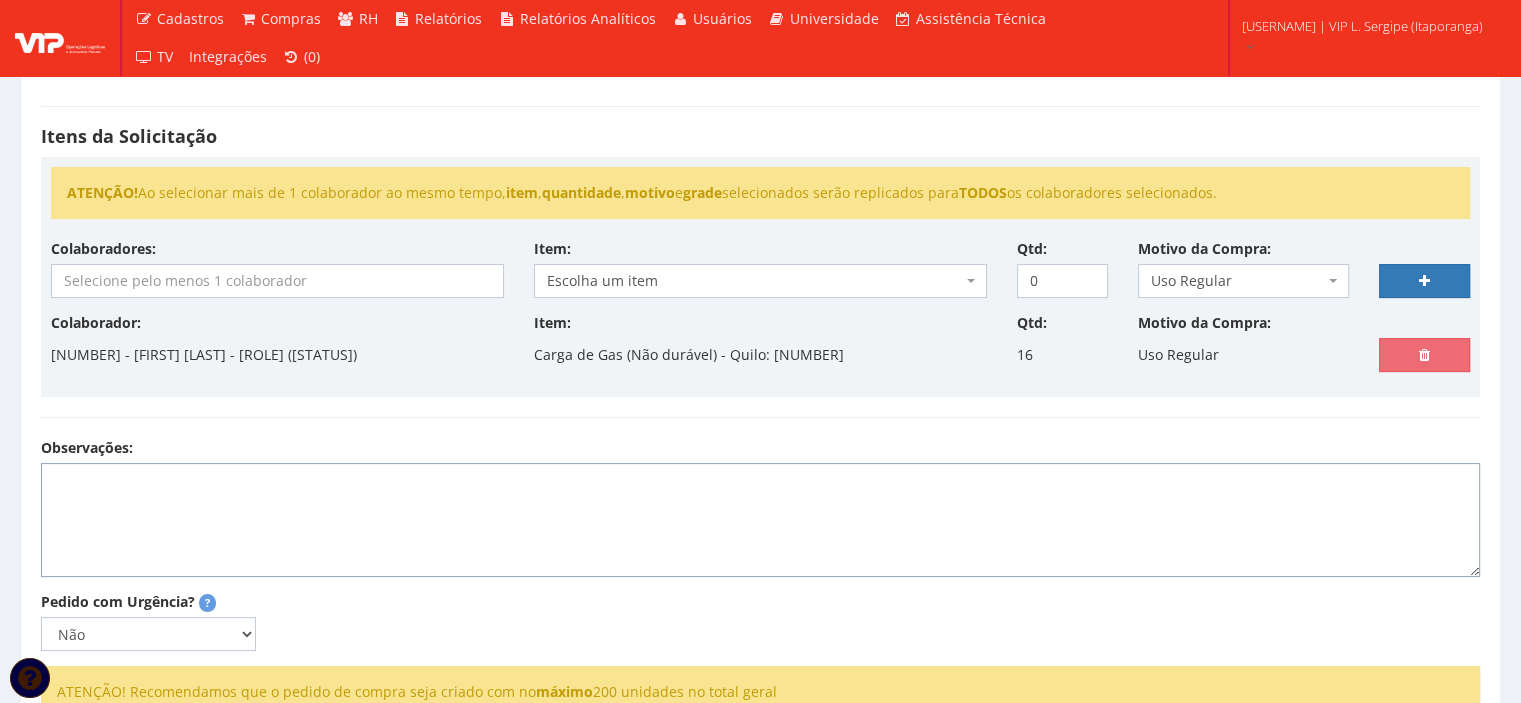 click on "Observações:" at bounding box center [760, 520] 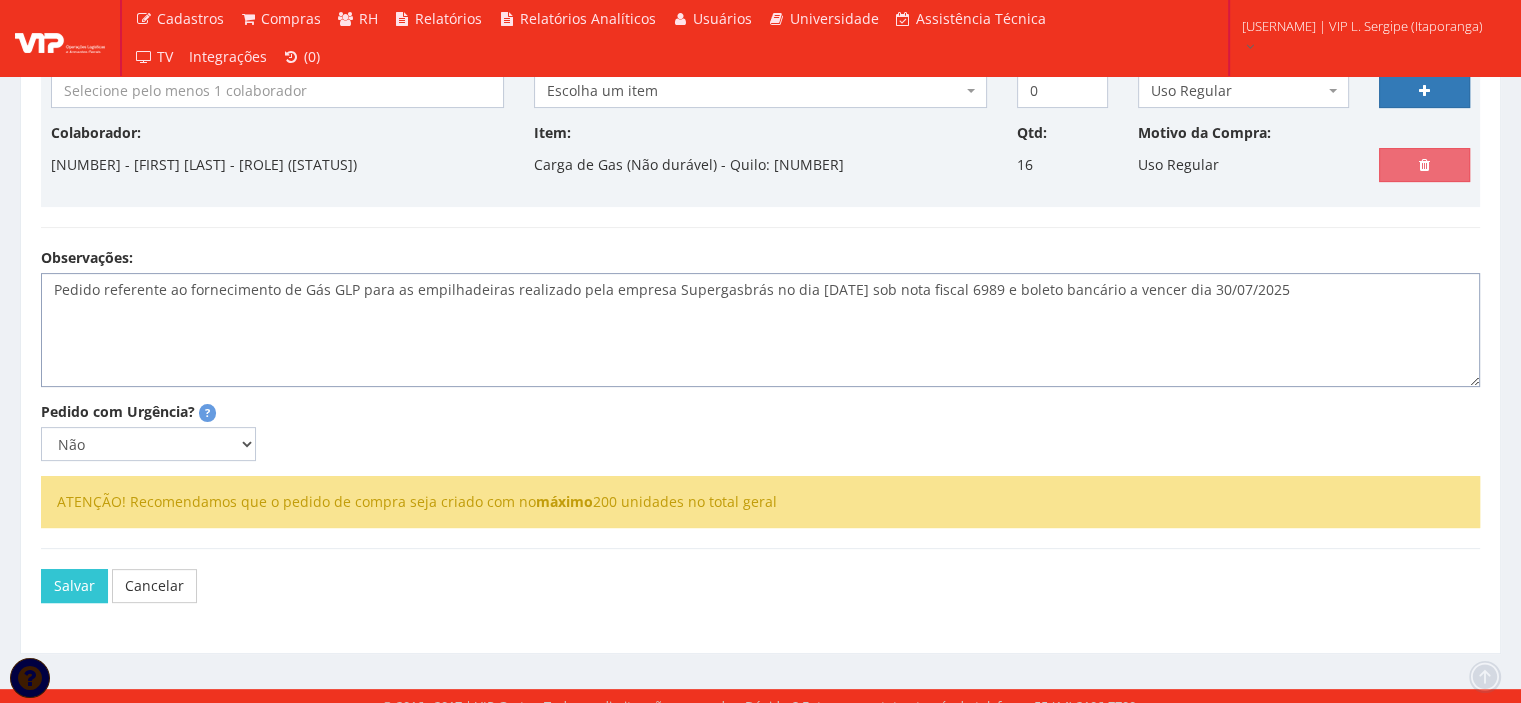 scroll, scrollTop: 500, scrollLeft: 0, axis: vertical 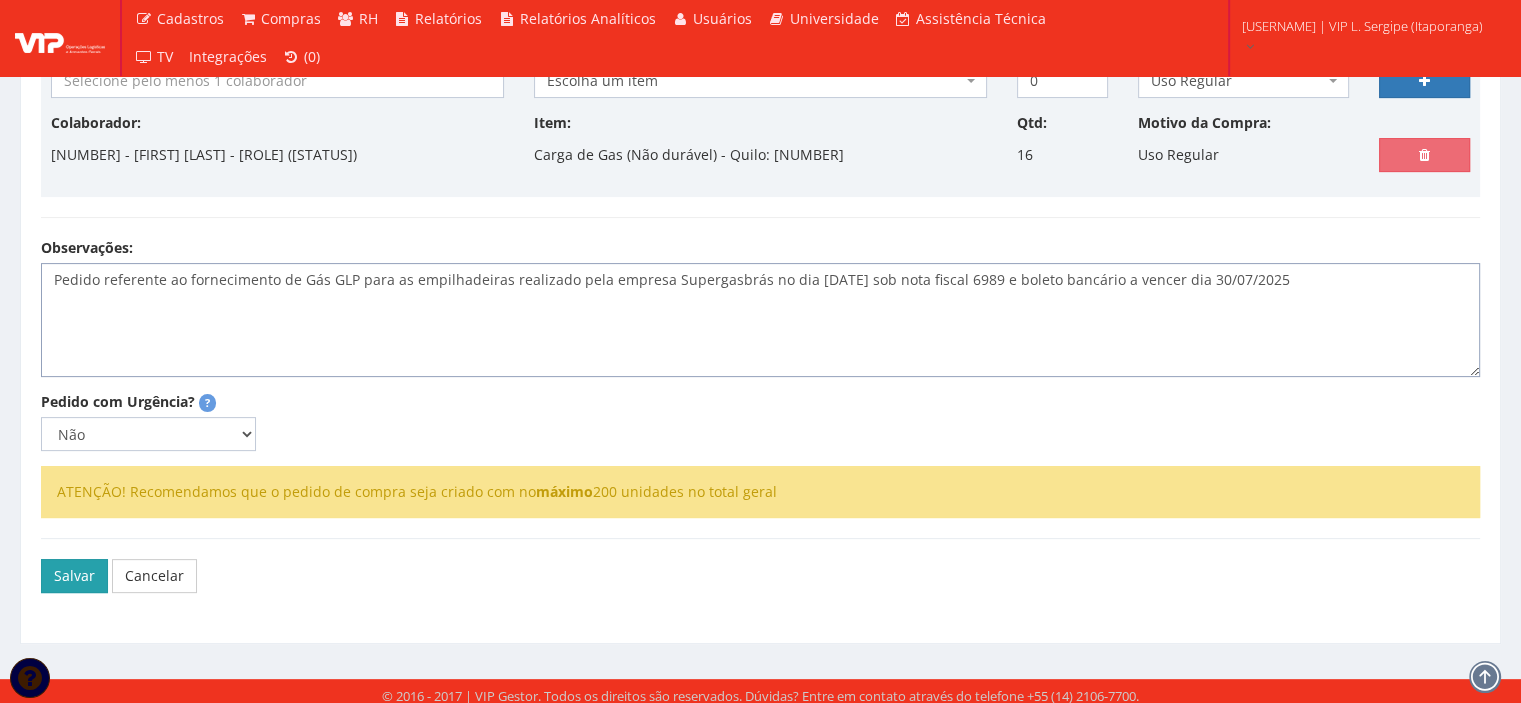type on "Pedido referente ao fornecimento de Gás GLP para as empilhadeiras realizado pela empresa Supergasbrás no dia 01/07/2025 sob nota fiscal 6989 e boleto bancário a vencer dia 30/07/2025" 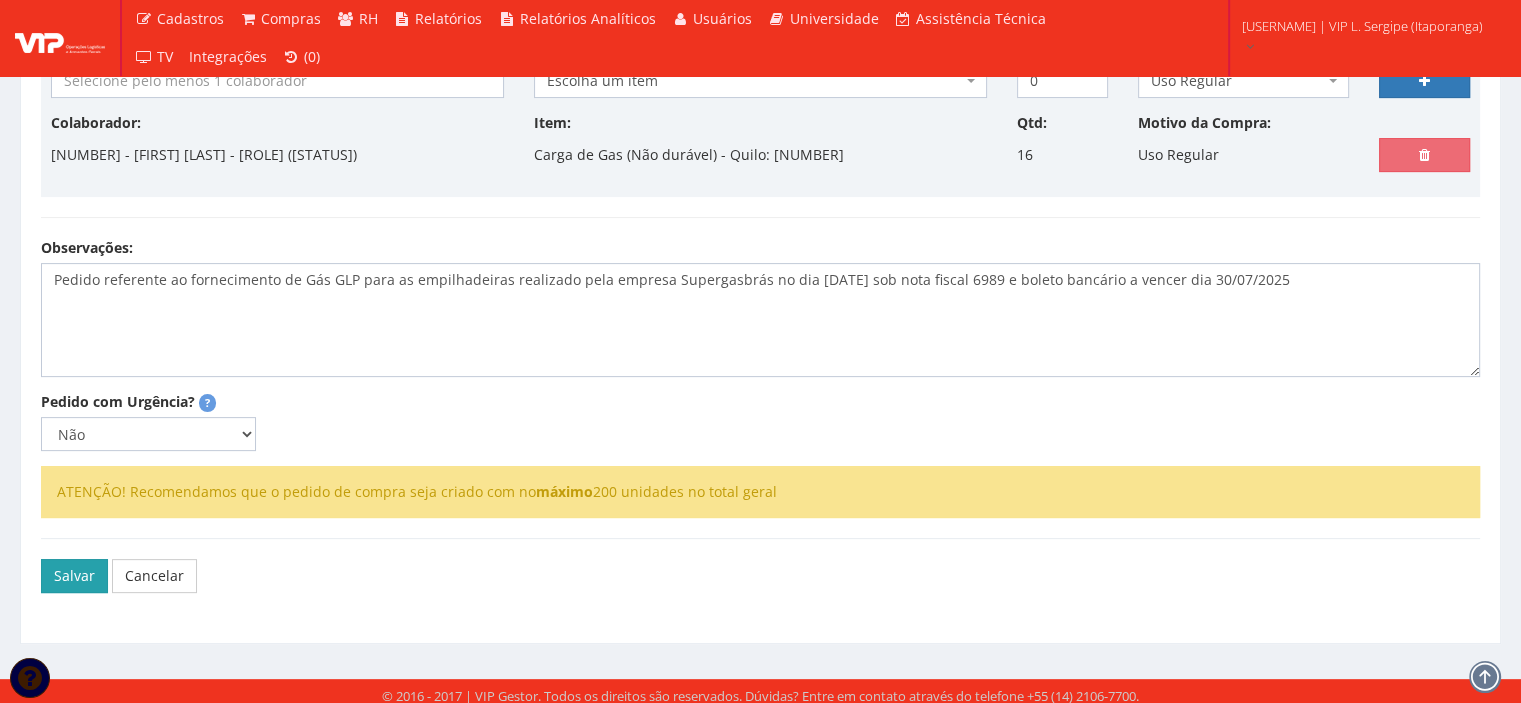 click on "Salvar" at bounding box center [74, 576] 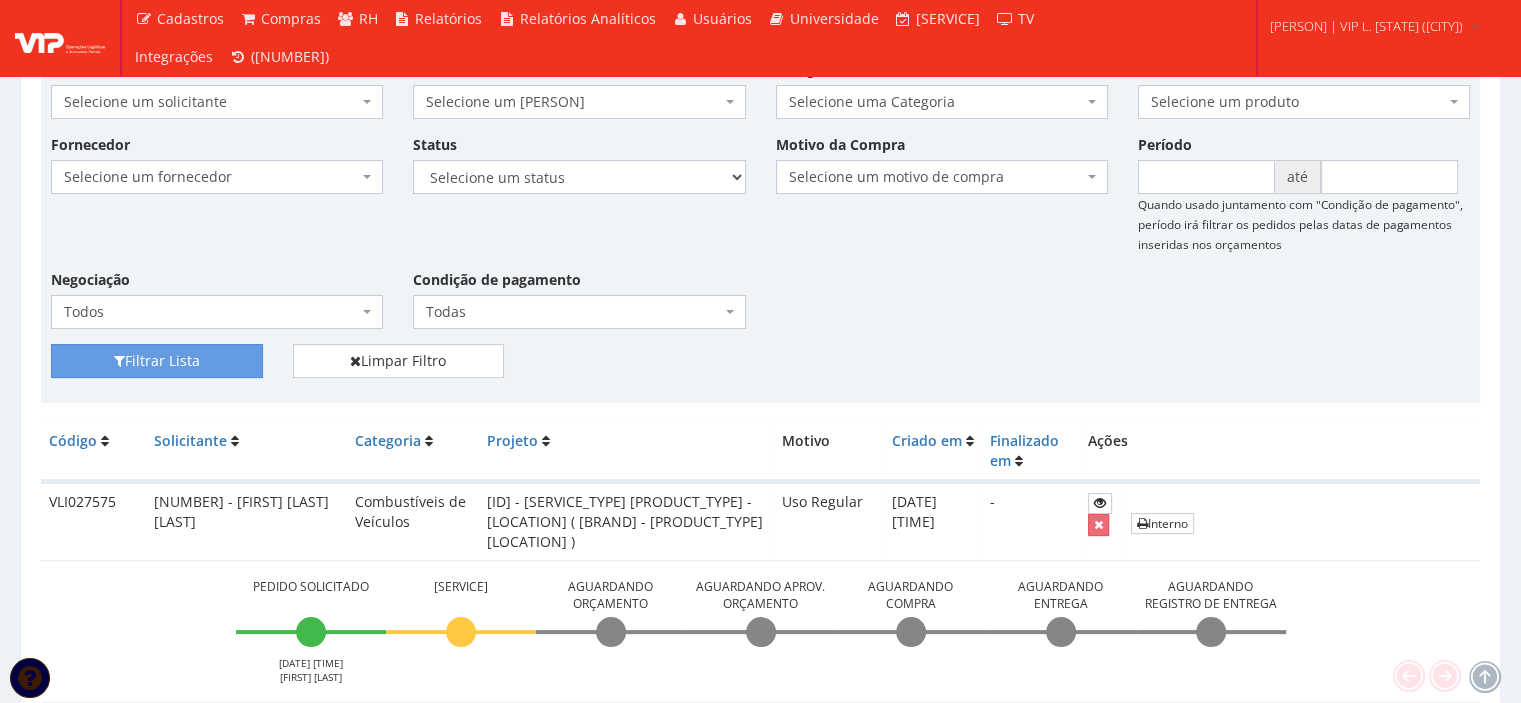 scroll, scrollTop: 300, scrollLeft: 0, axis: vertical 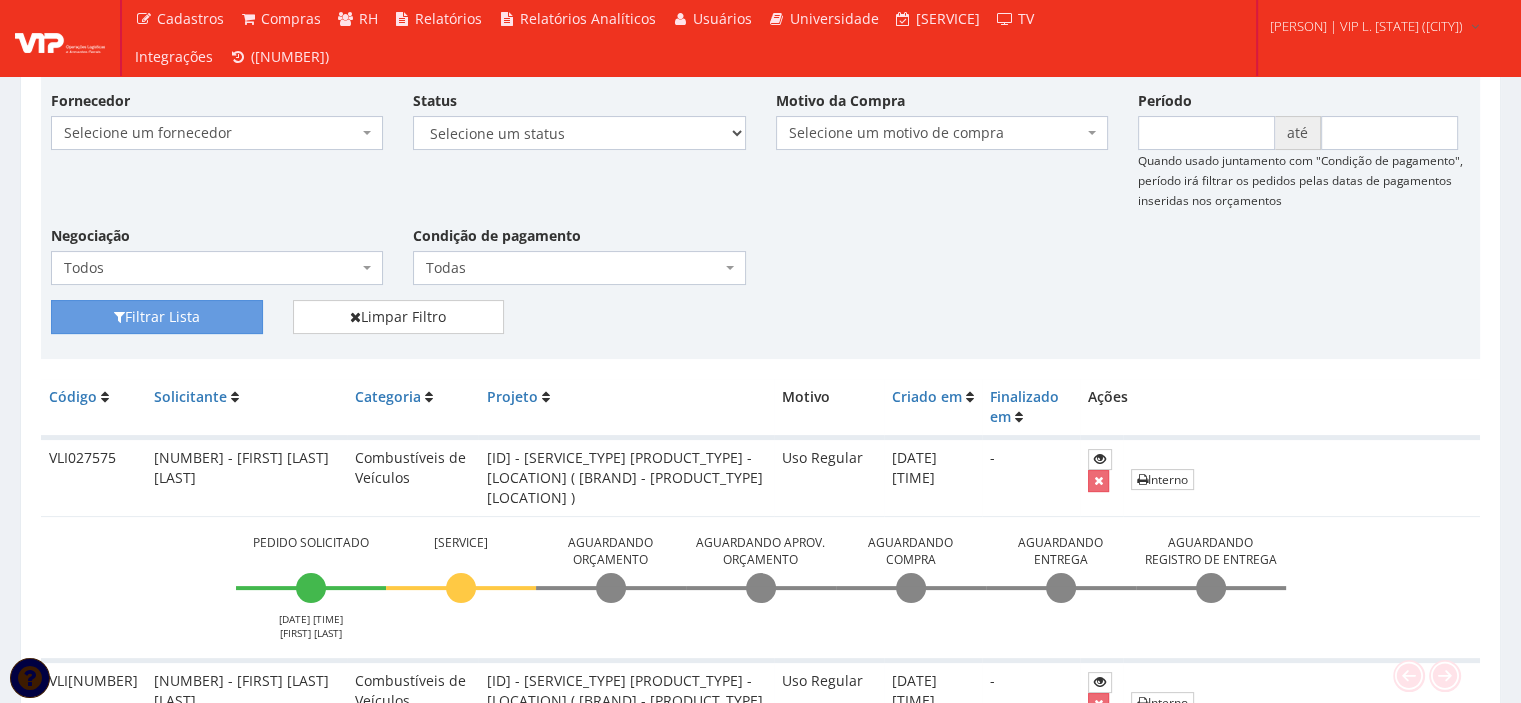 click on "VLI027575" at bounding box center [93, 477] 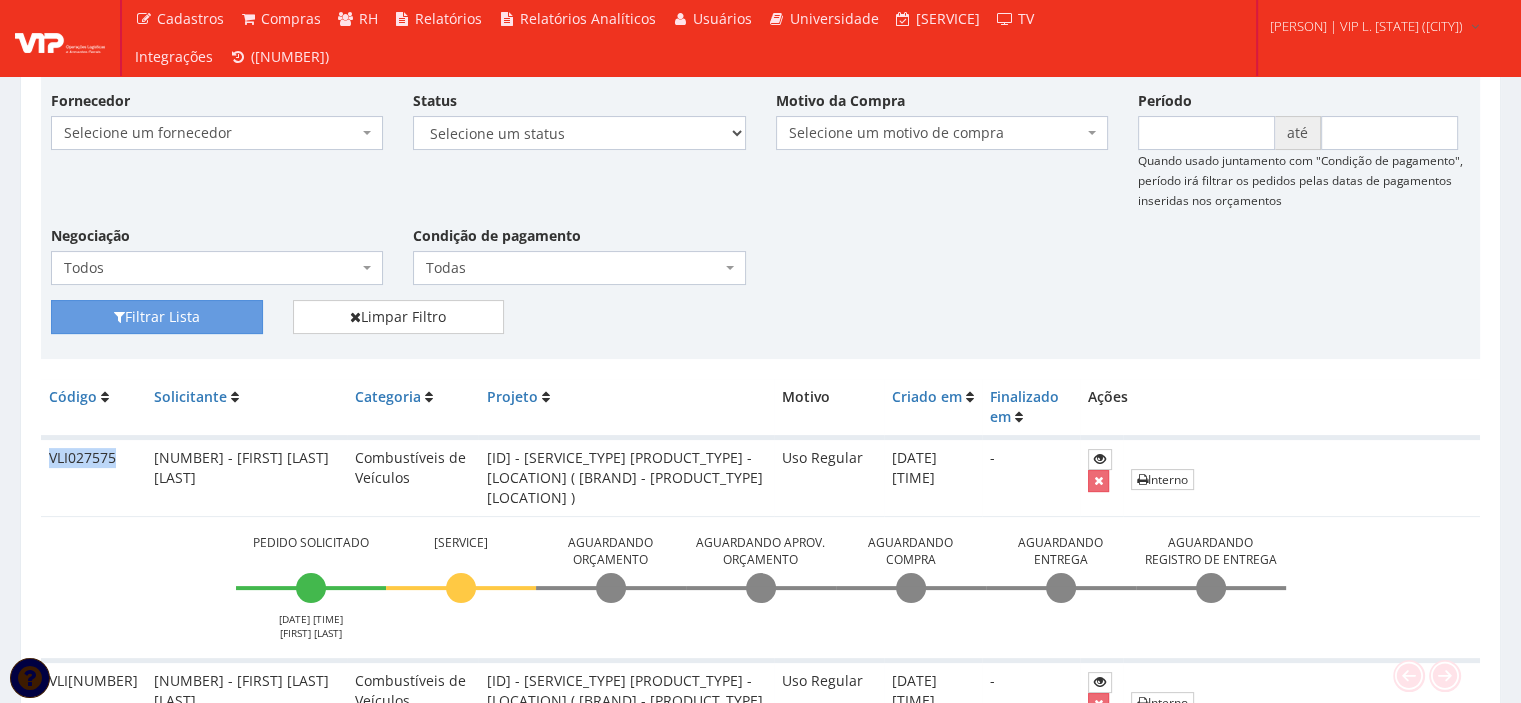 click on "VLI027575" at bounding box center (93, 477) 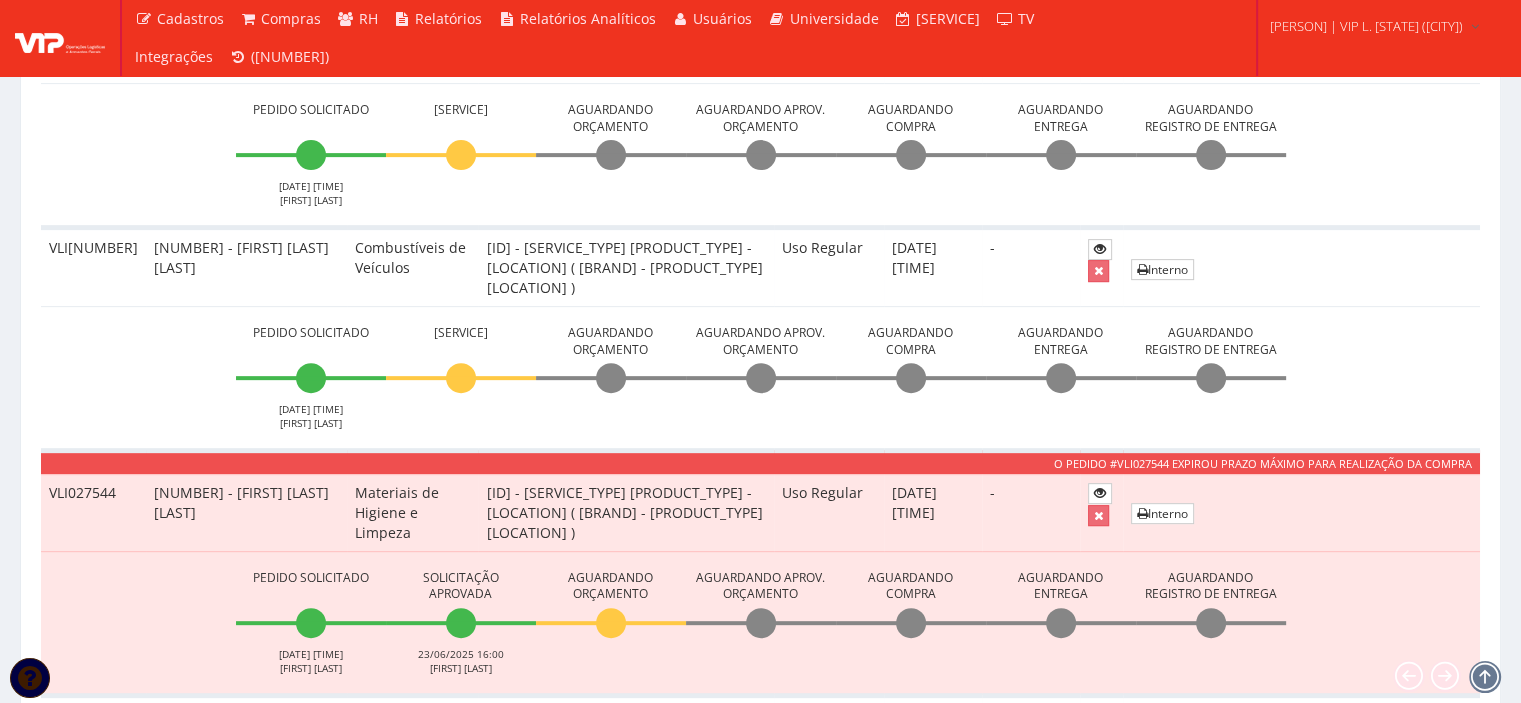 scroll, scrollTop: 700, scrollLeft: 0, axis: vertical 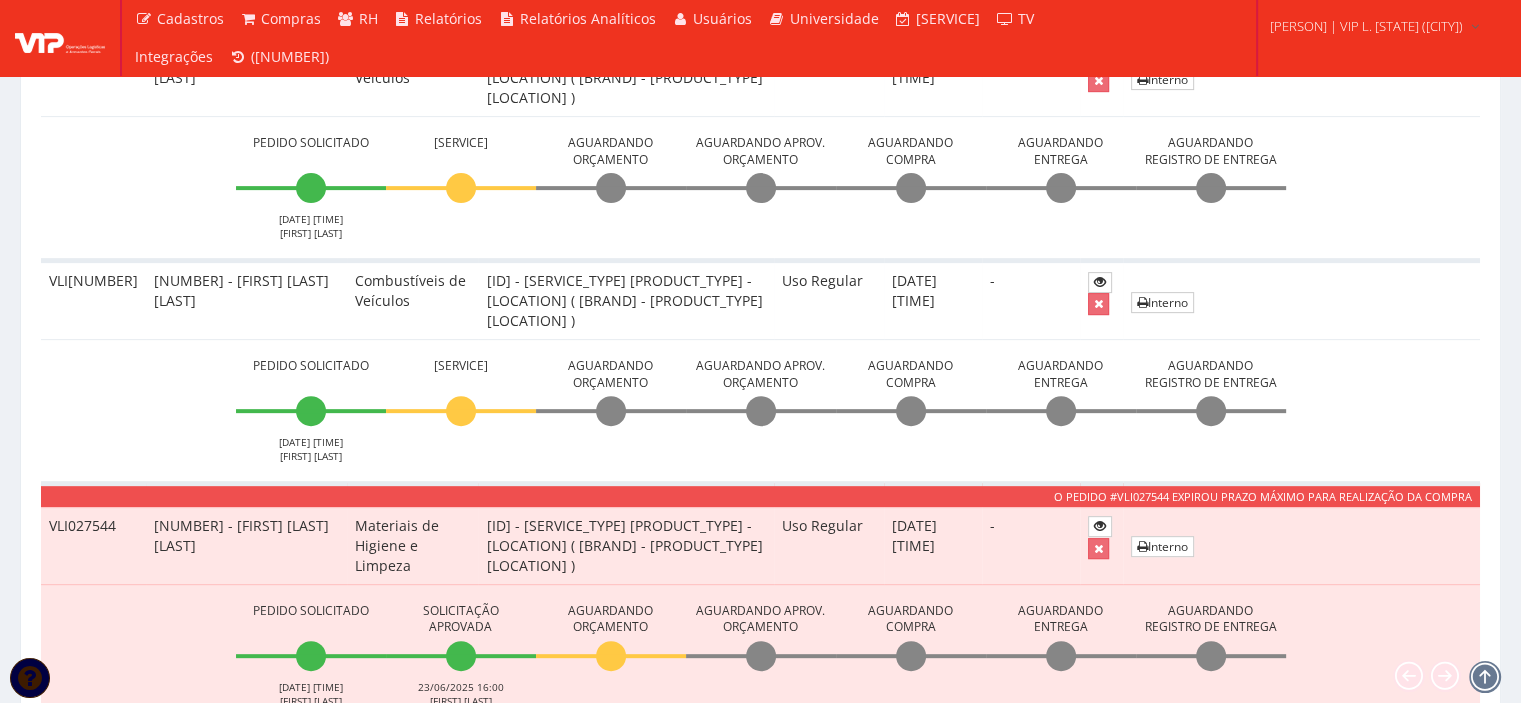 click on "VLI[NUMBER]" at bounding box center [93, 77] 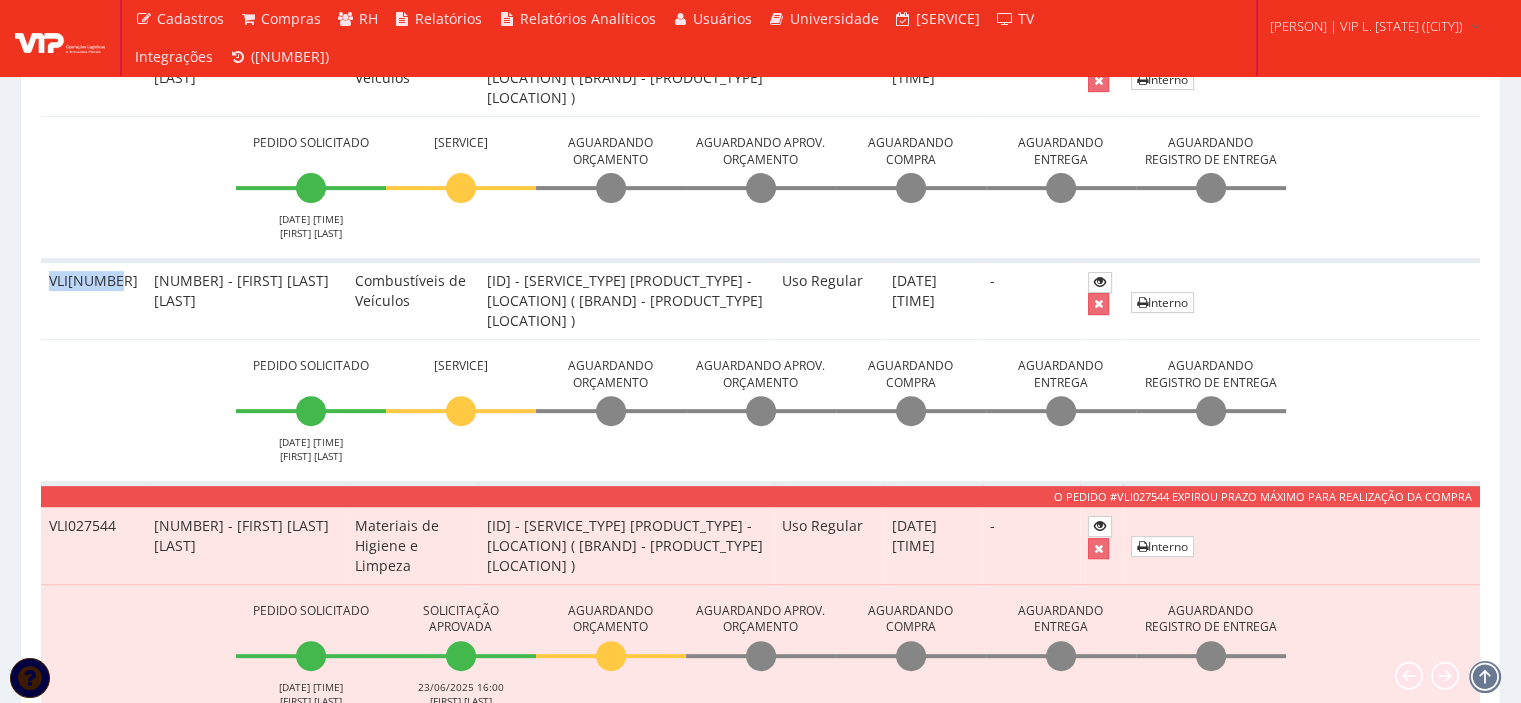 click on "VLI[NUMBER]" at bounding box center [93, 77] 